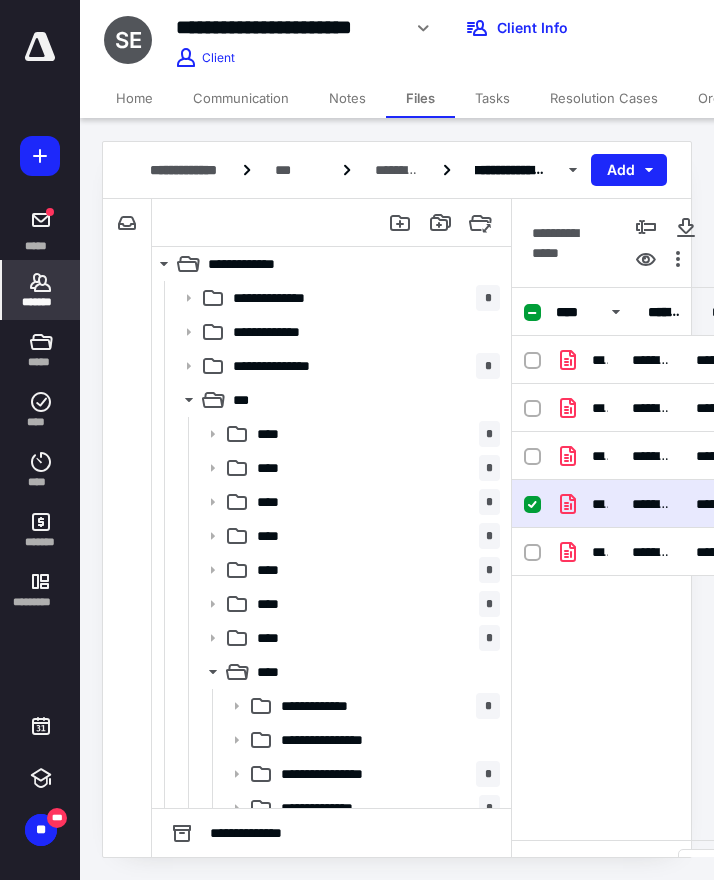 scroll, scrollTop: 0, scrollLeft: 0, axis: both 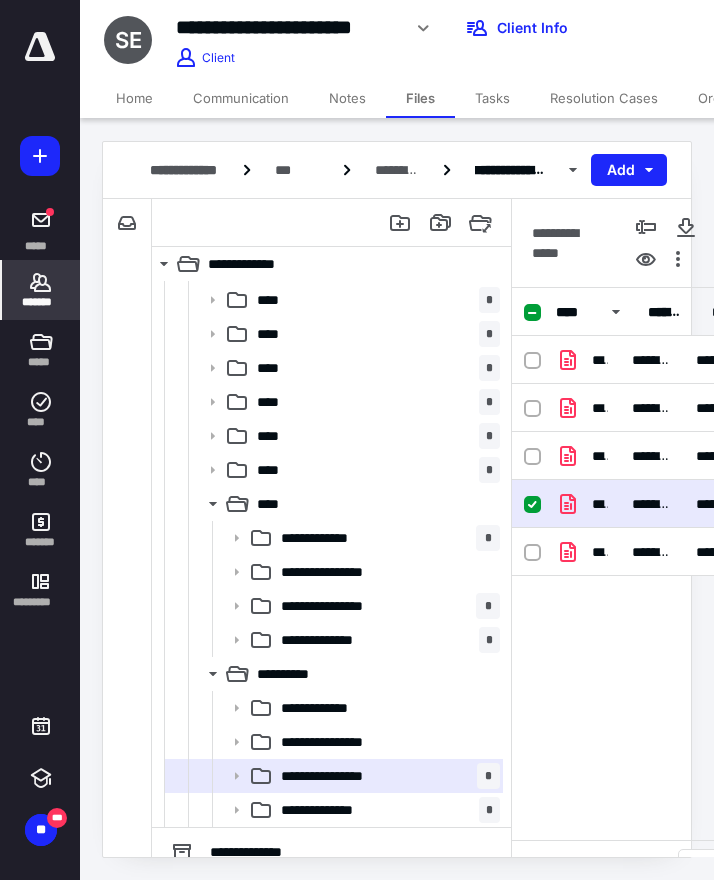 click 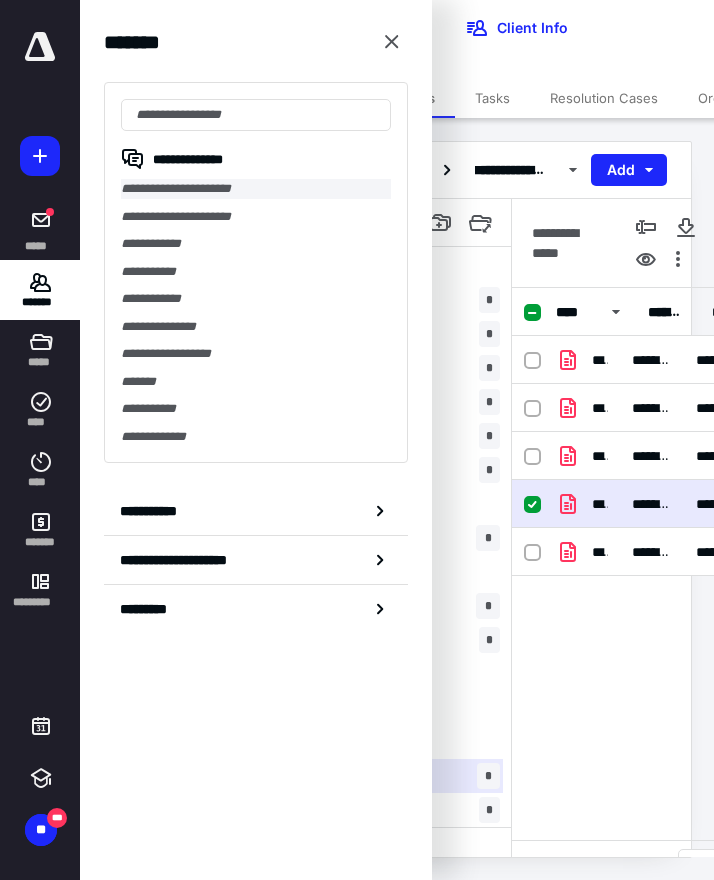 click on "**********" at bounding box center [256, 189] 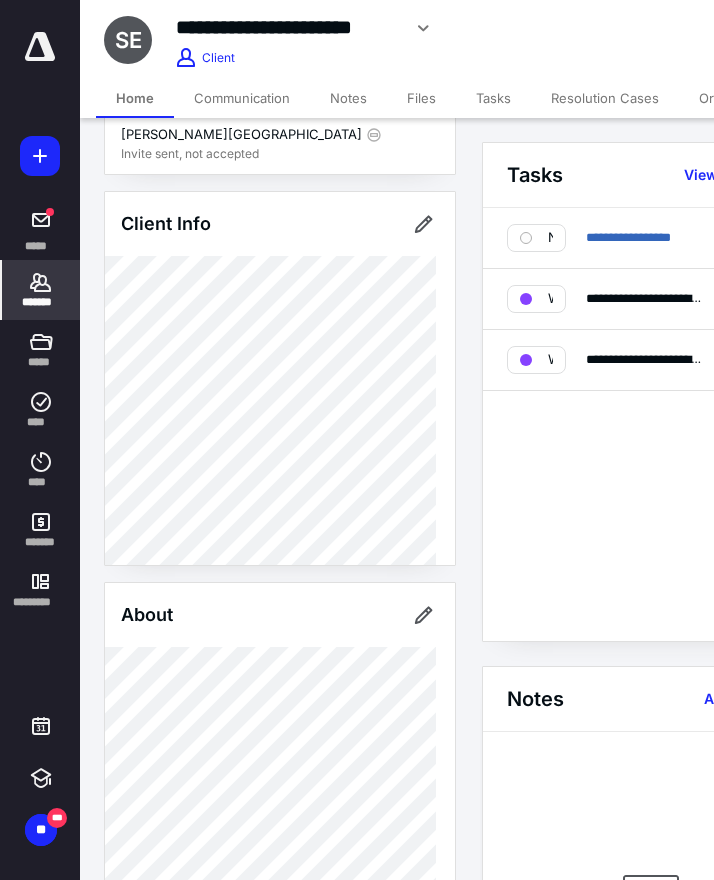 scroll, scrollTop: 0, scrollLeft: 0, axis: both 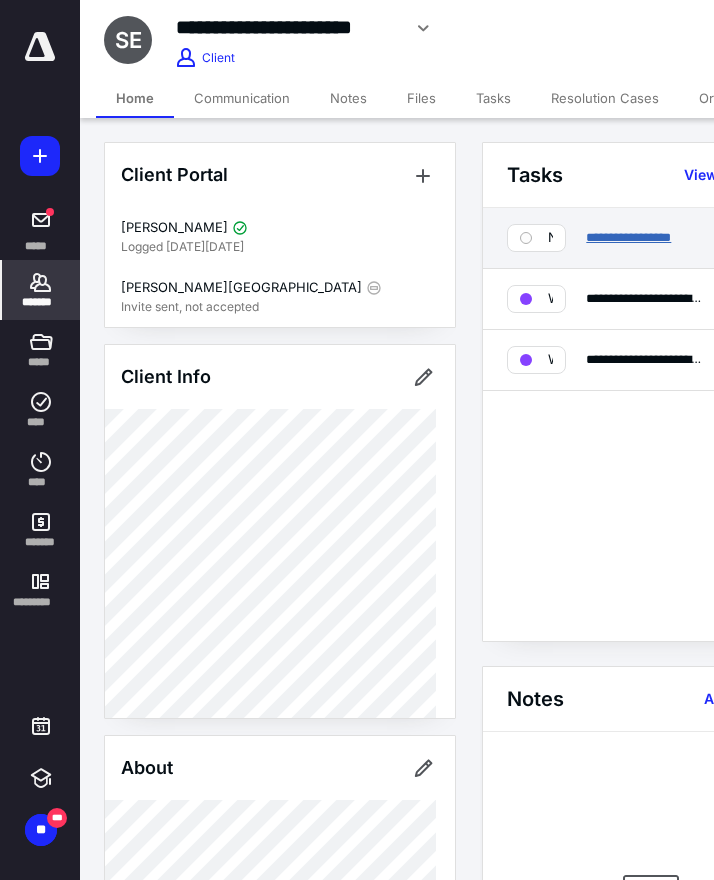 click on "**********" at bounding box center (628, 237) 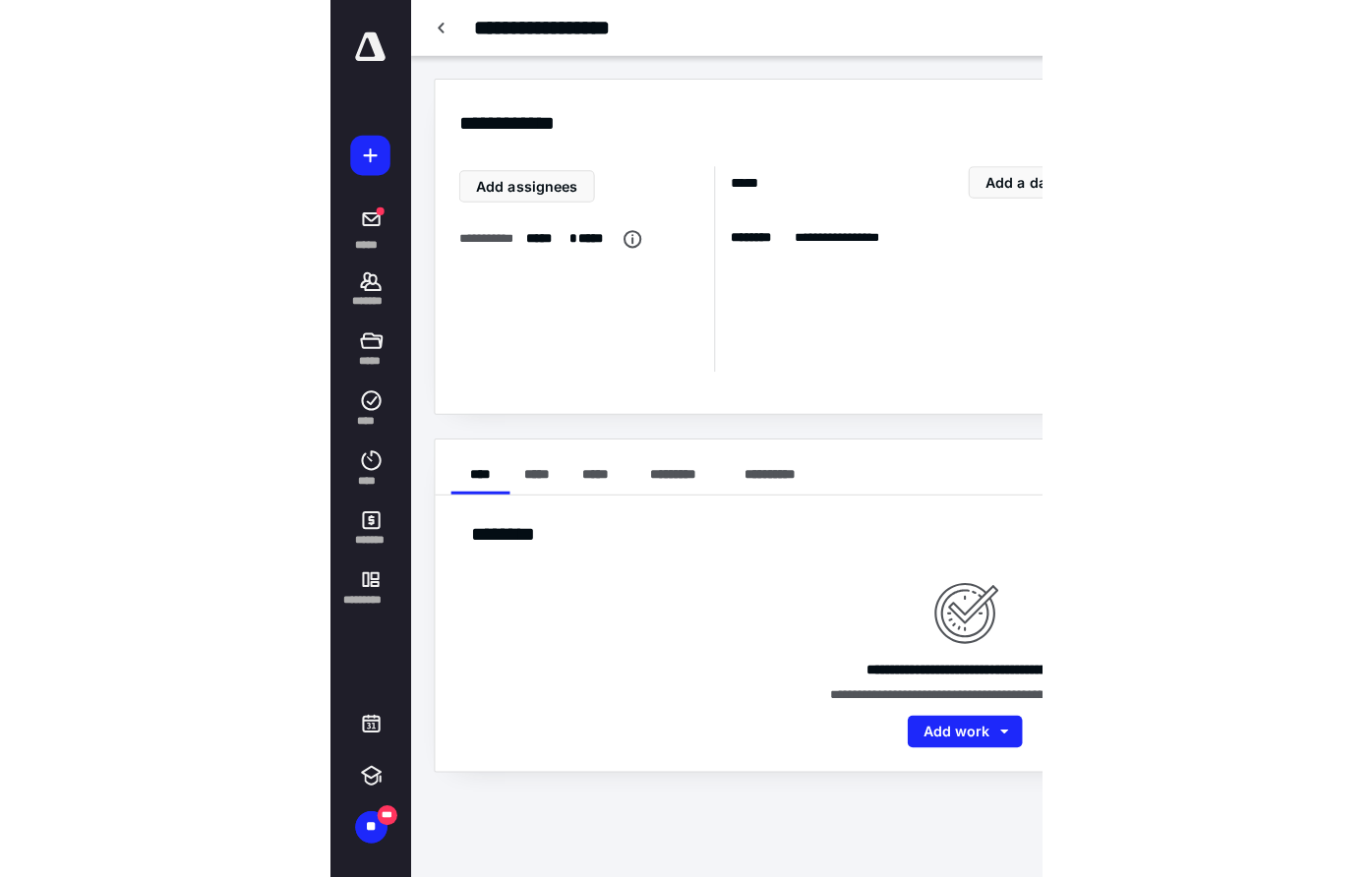 scroll, scrollTop: 0, scrollLeft: 0, axis: both 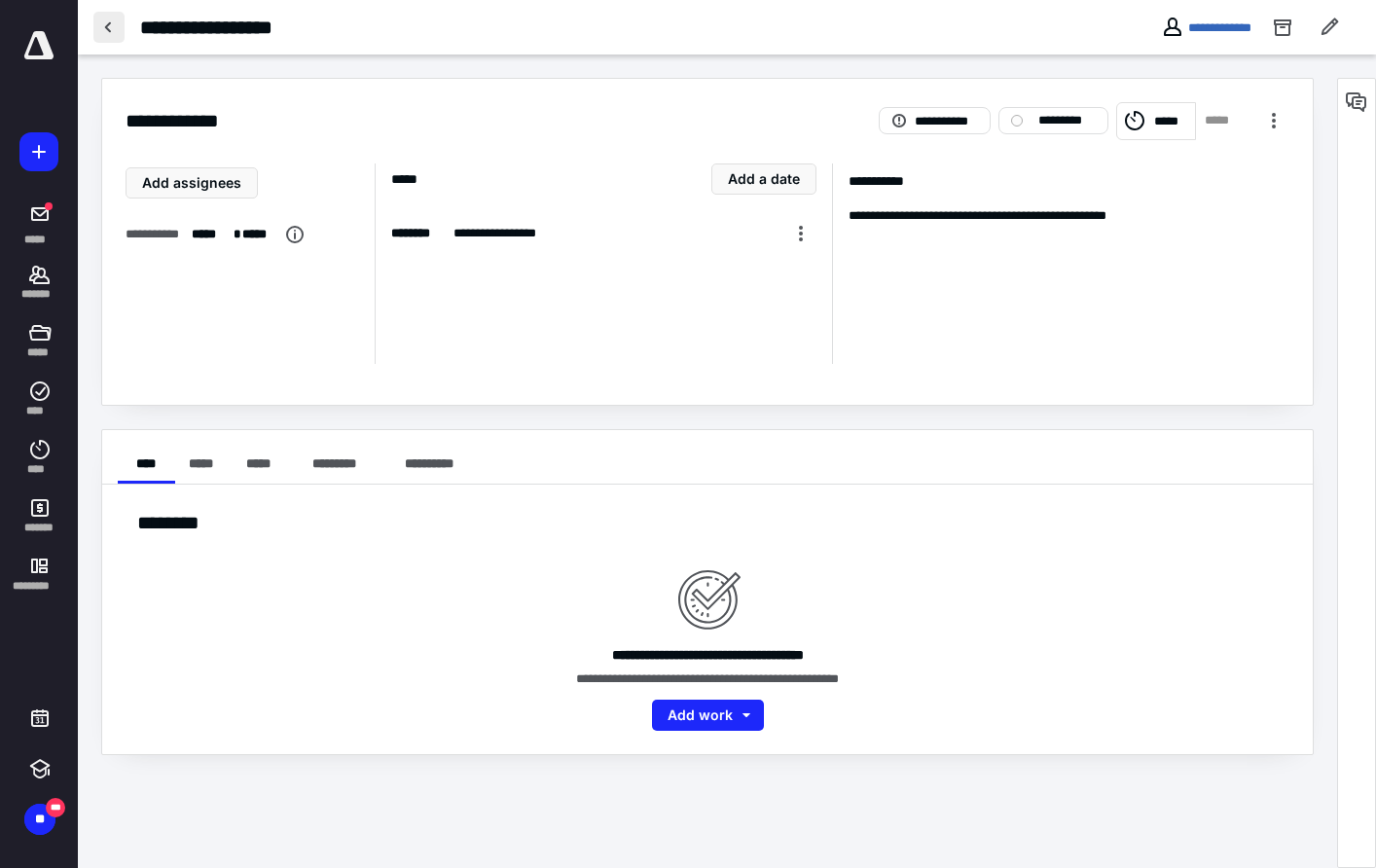 click at bounding box center [109, 27] 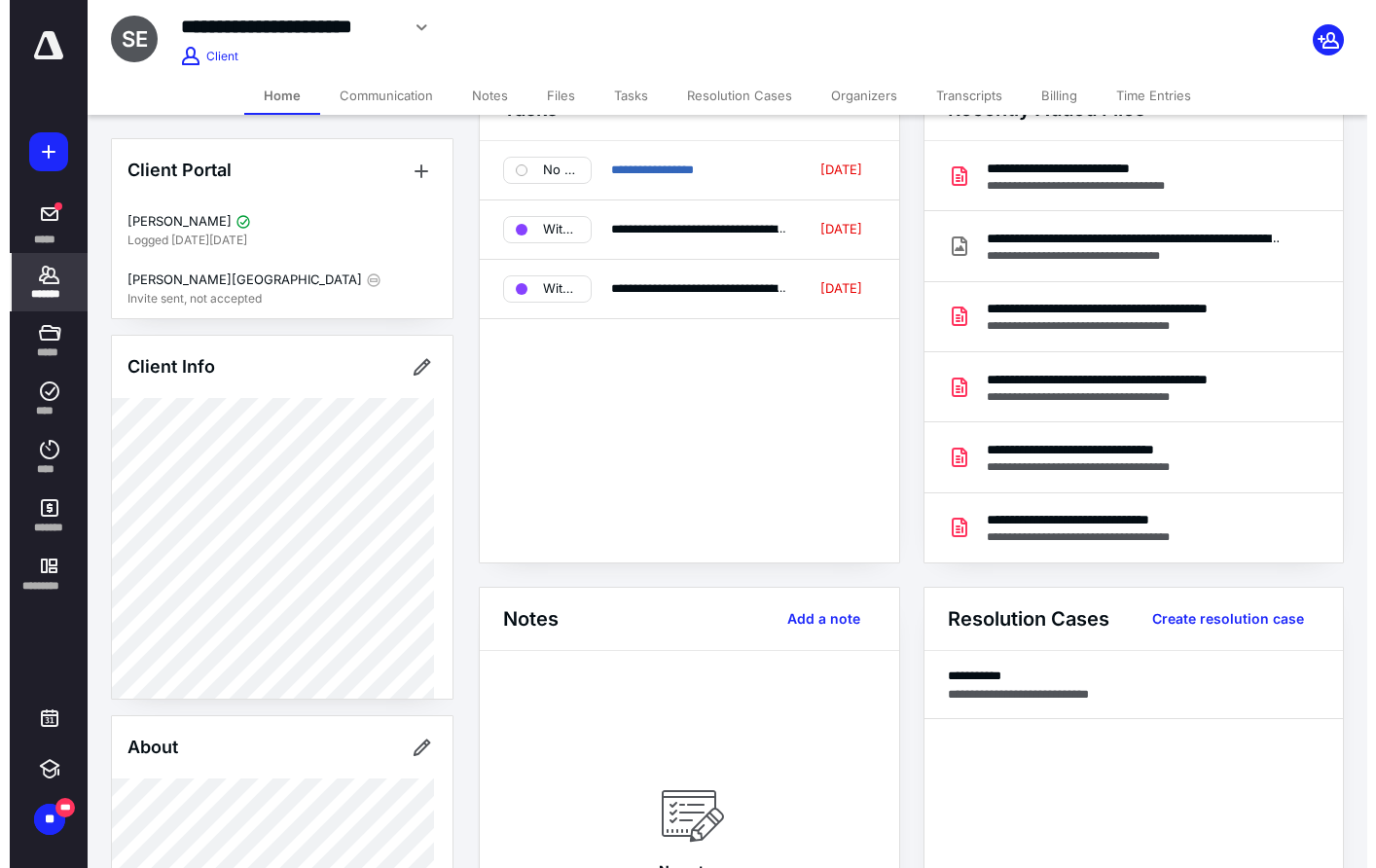 scroll, scrollTop: 0, scrollLeft: 0, axis: both 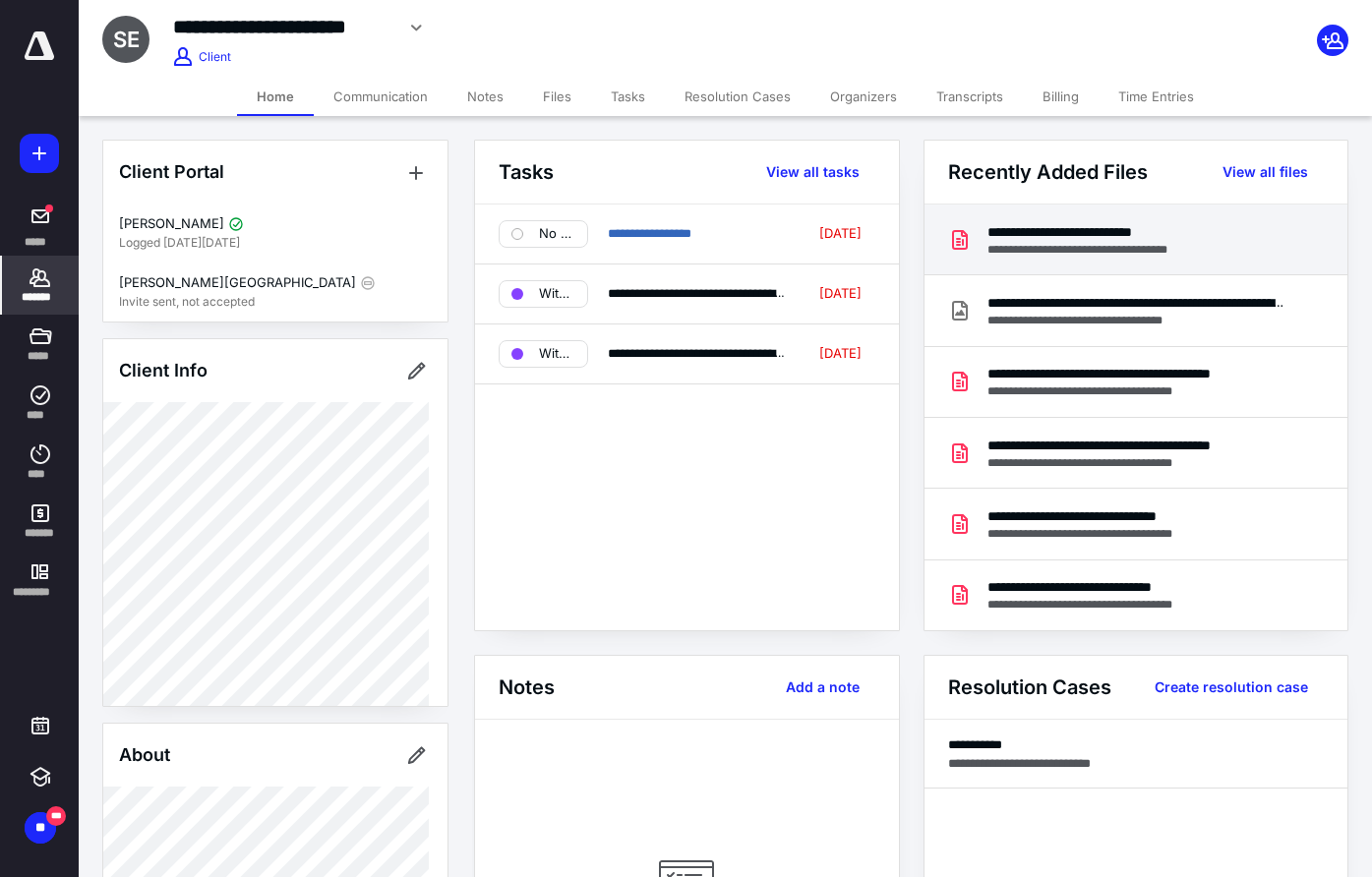 click on "**********" at bounding box center (1094, 232) 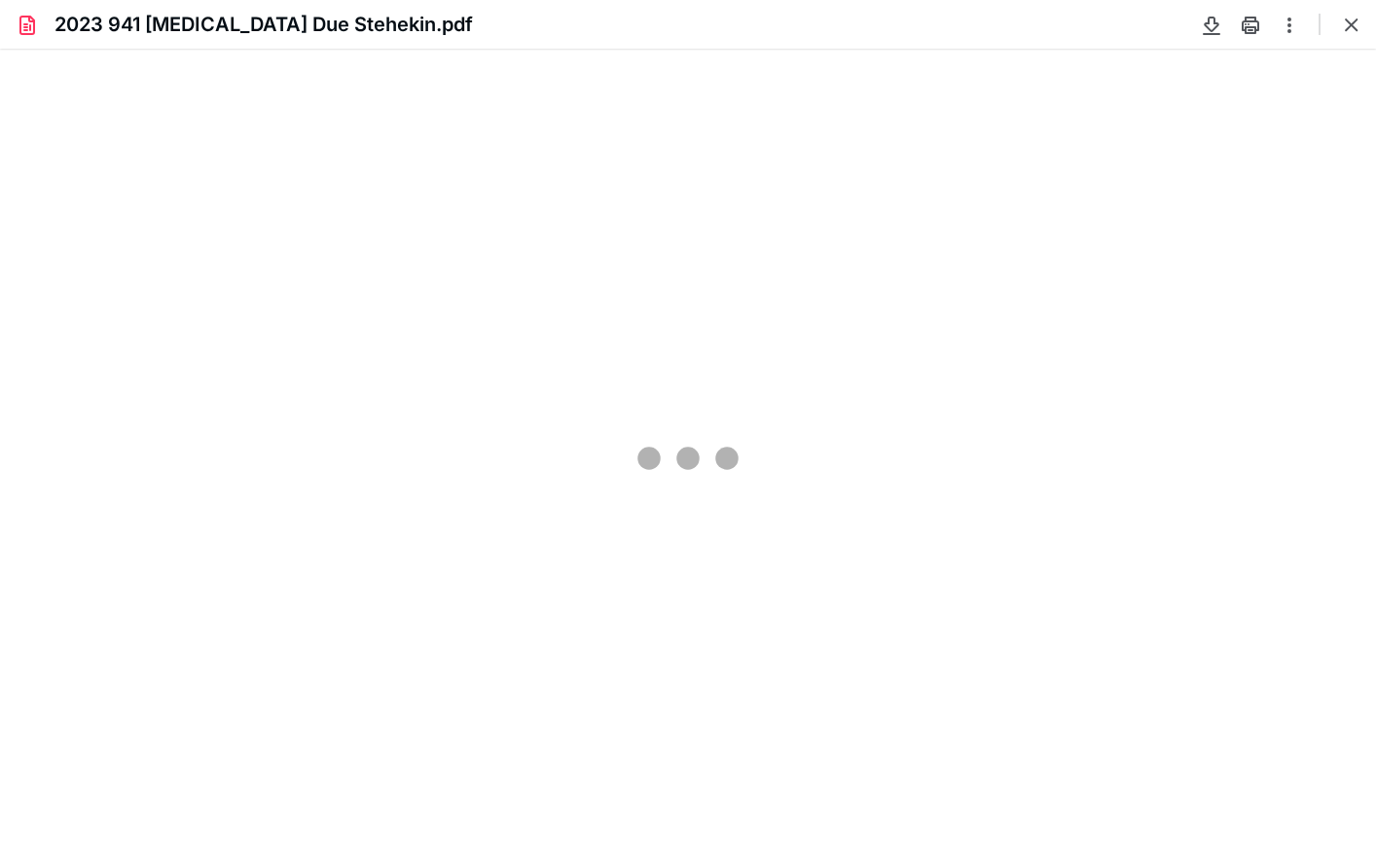 scroll, scrollTop: 0, scrollLeft: 0, axis: both 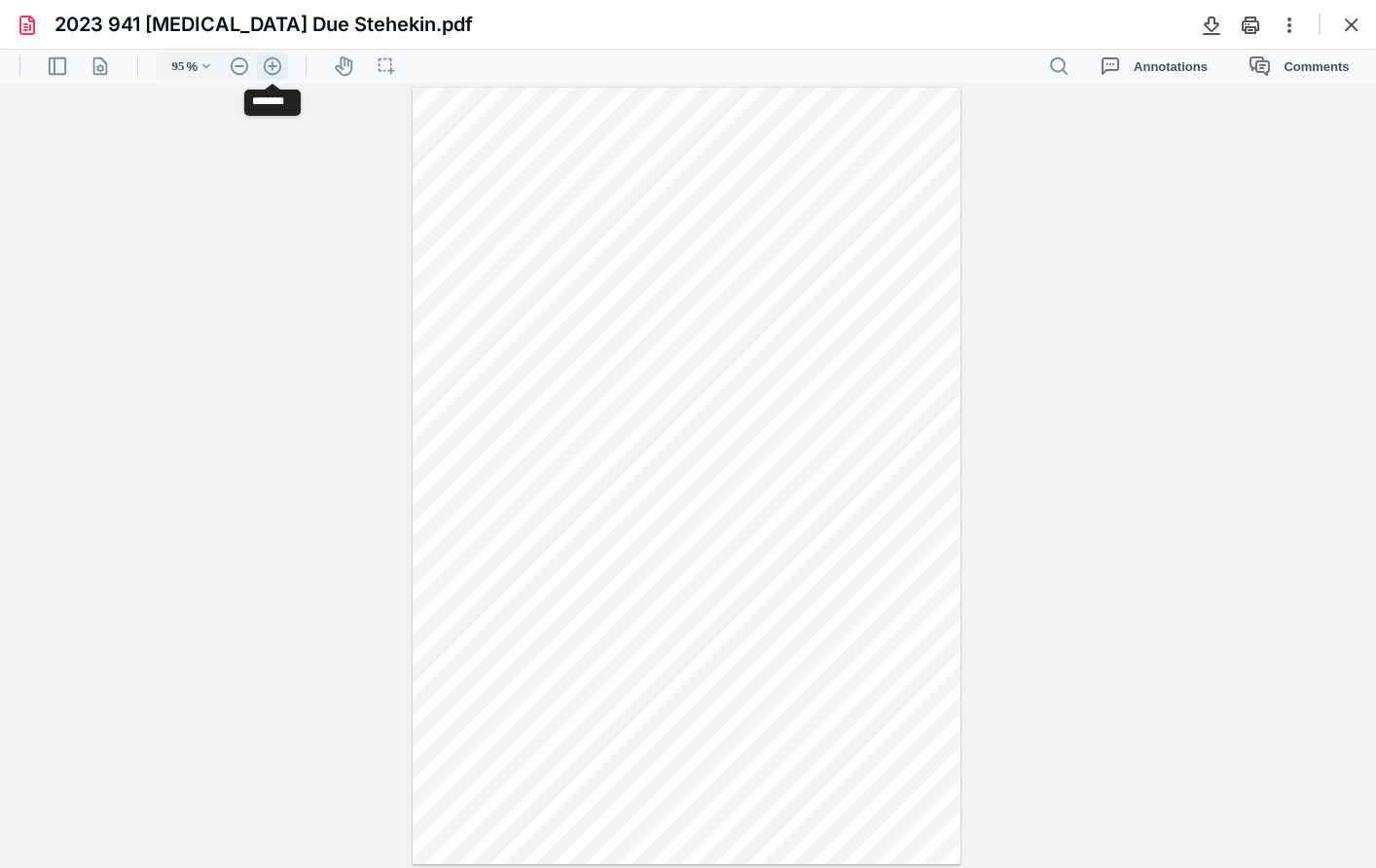 click on ".cls-1{fill:#abb0c4;} icon - header - zoom - in - line" at bounding box center (272, 66) 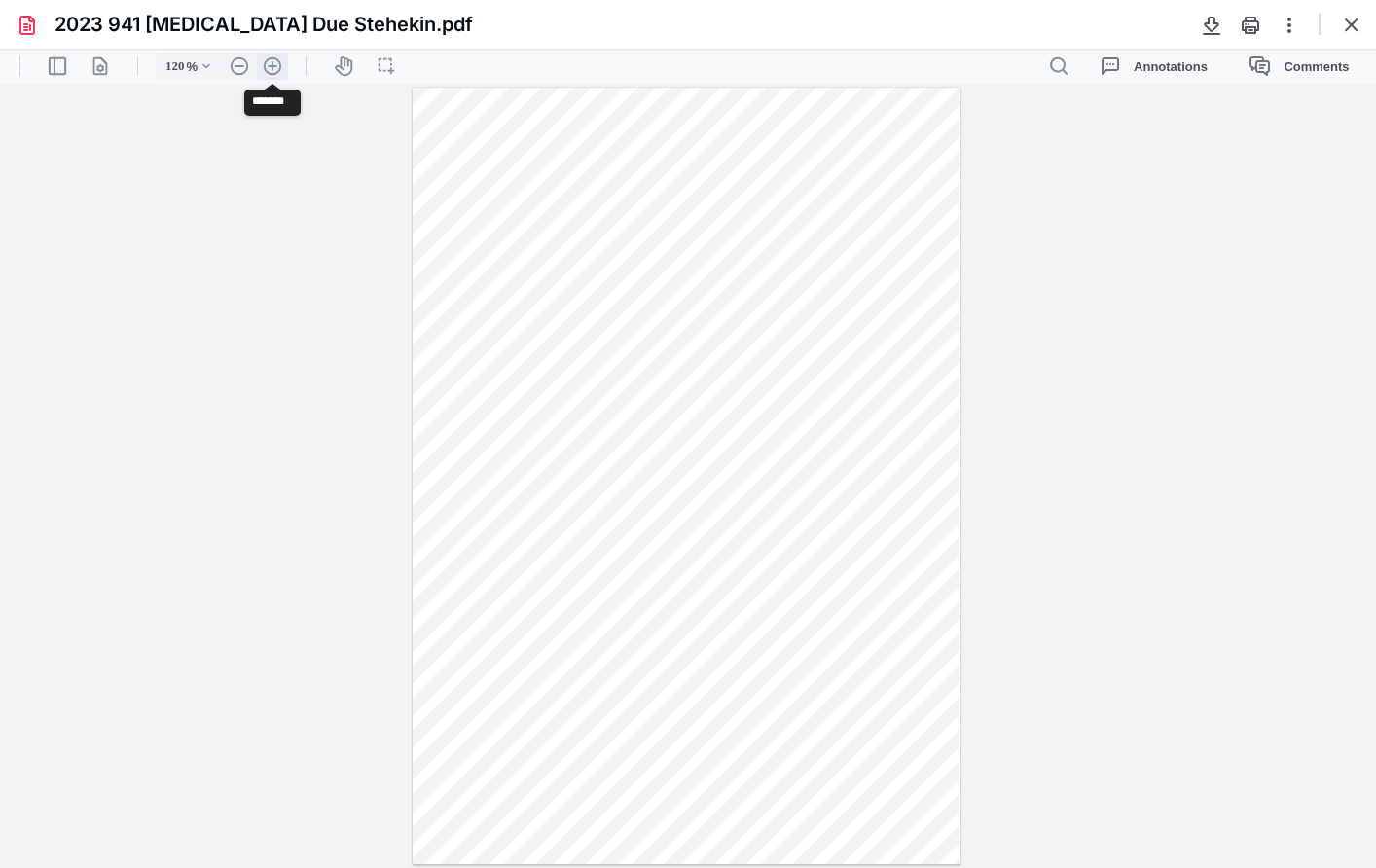 click on ".cls-1{fill:#abb0c4;} icon - header - zoom - in - line" at bounding box center (272, 66) 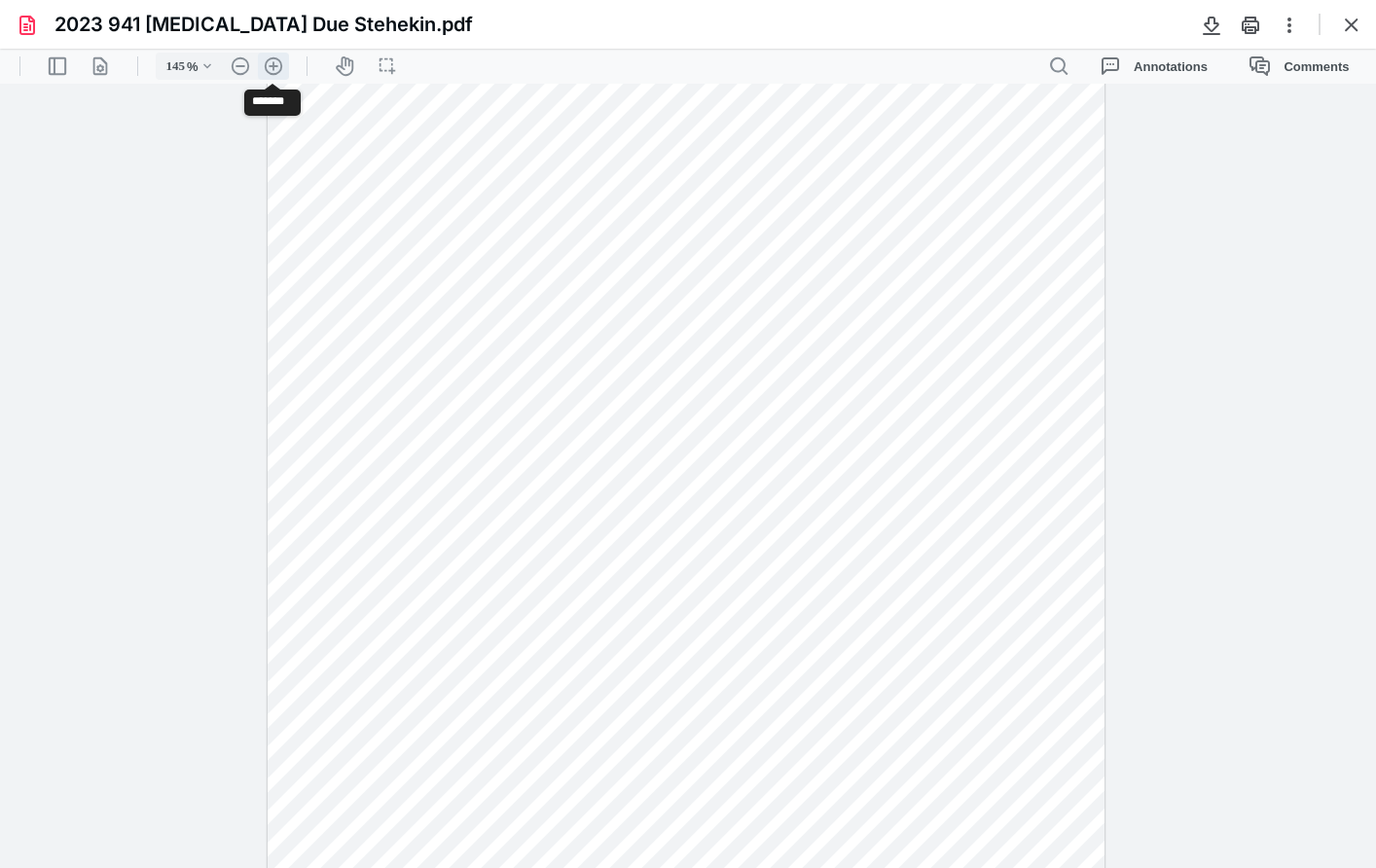 click on ".cls-1{fill:#abb0c4;} icon - header - zoom - in - line" at bounding box center [273, 66] 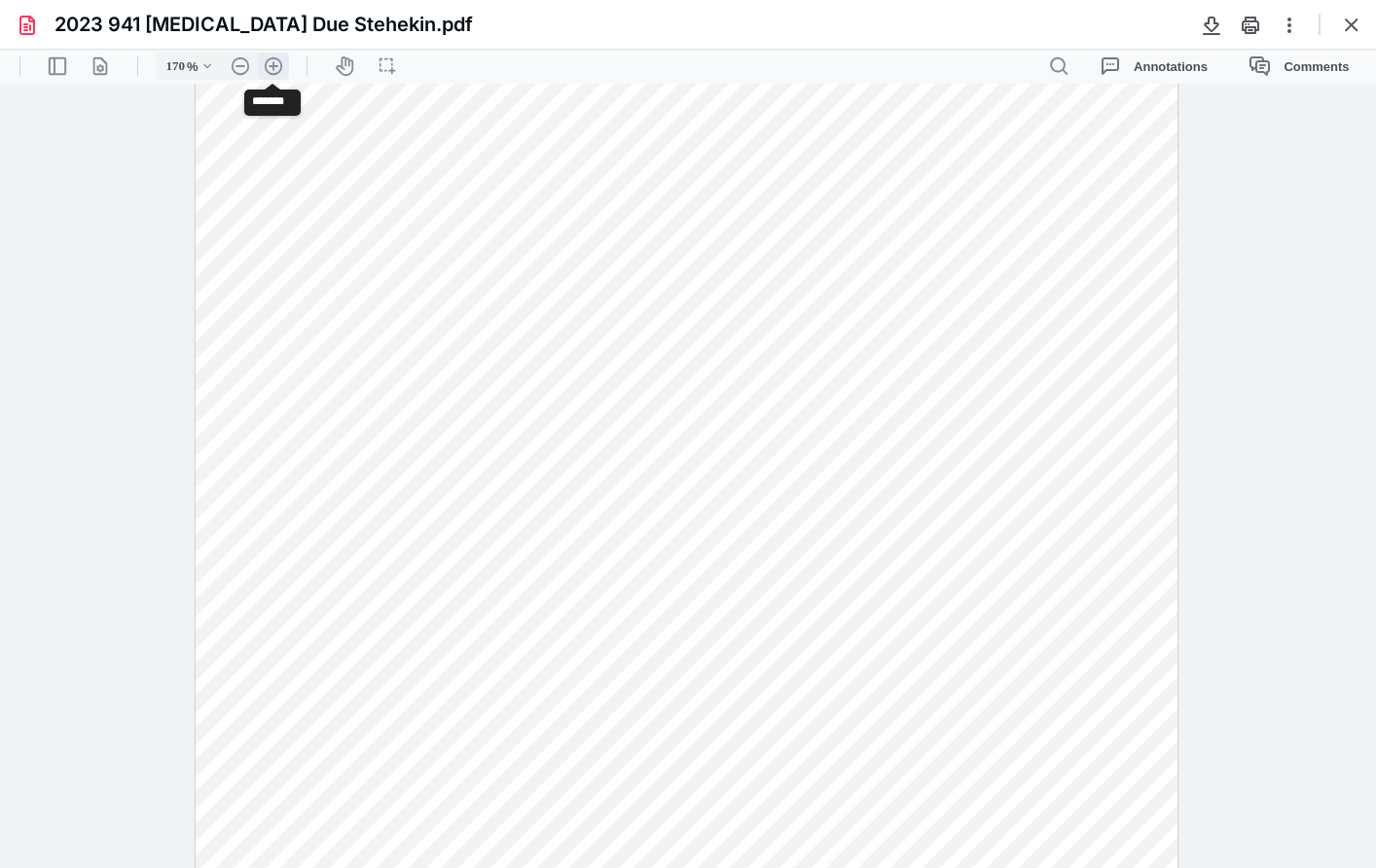 click on ".cls-1{fill:#abb0c4;} icon - header - zoom - in - line" at bounding box center [273, 66] 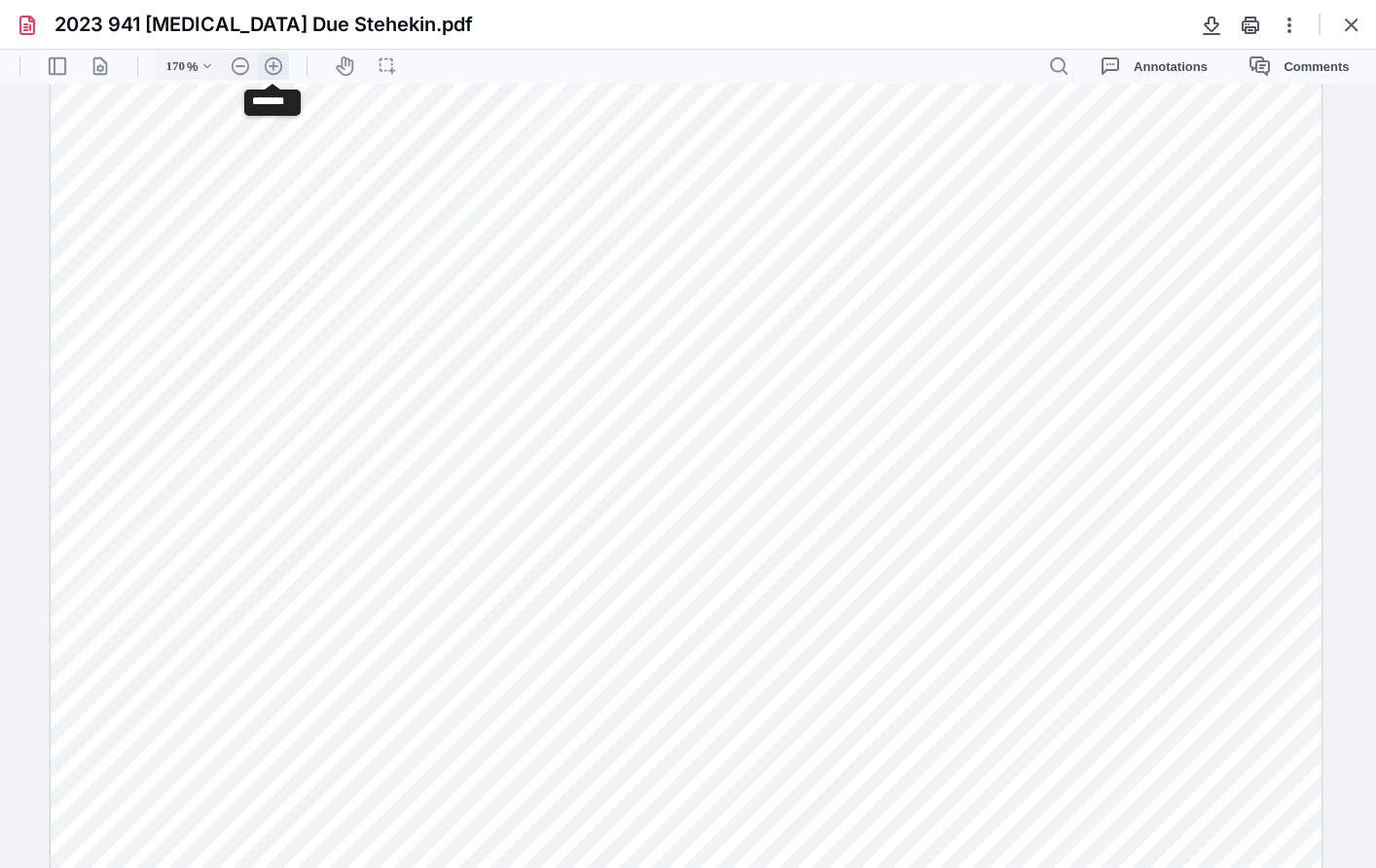 type on "220" 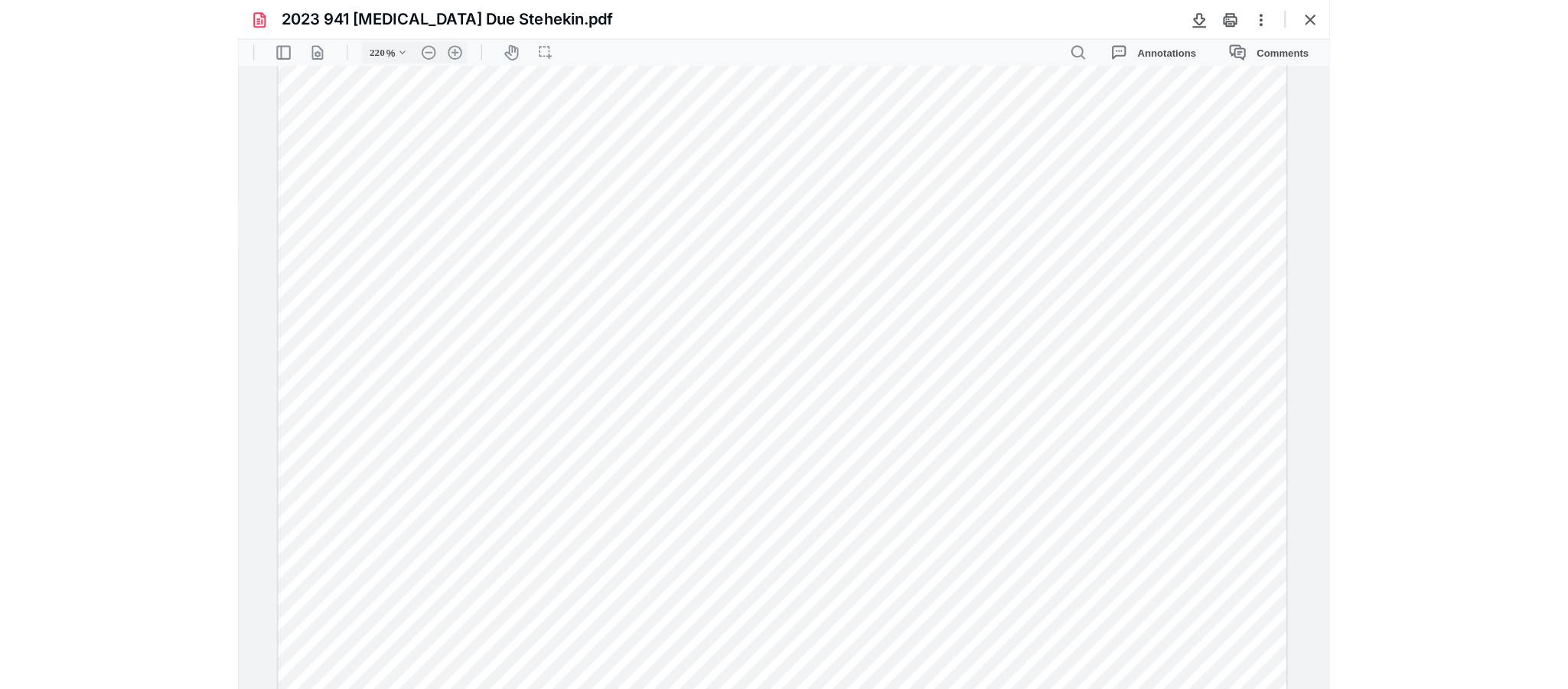 scroll, scrollTop: 684, scrollLeft: 0, axis: vertical 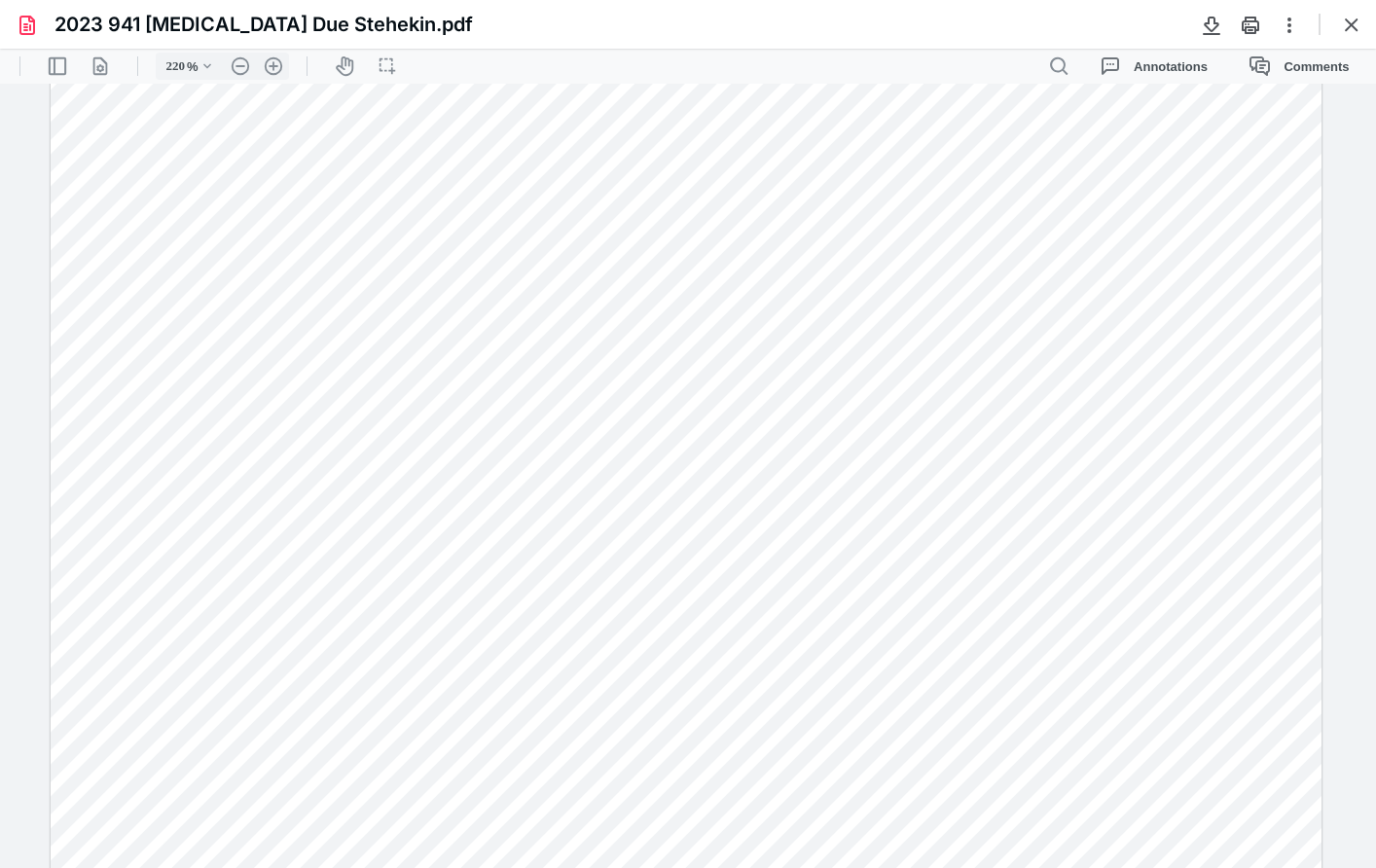 click at bounding box center (686, 123) 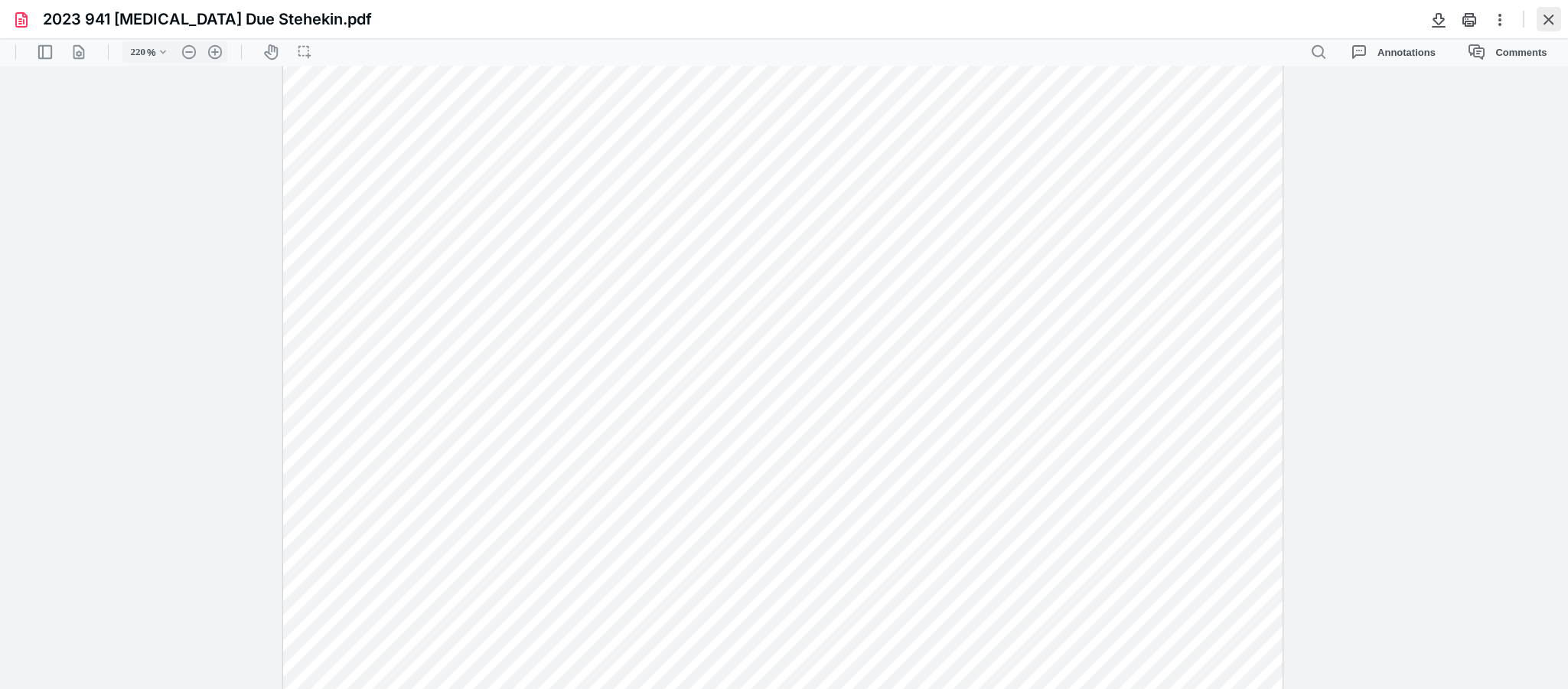 click at bounding box center [1549, 19] 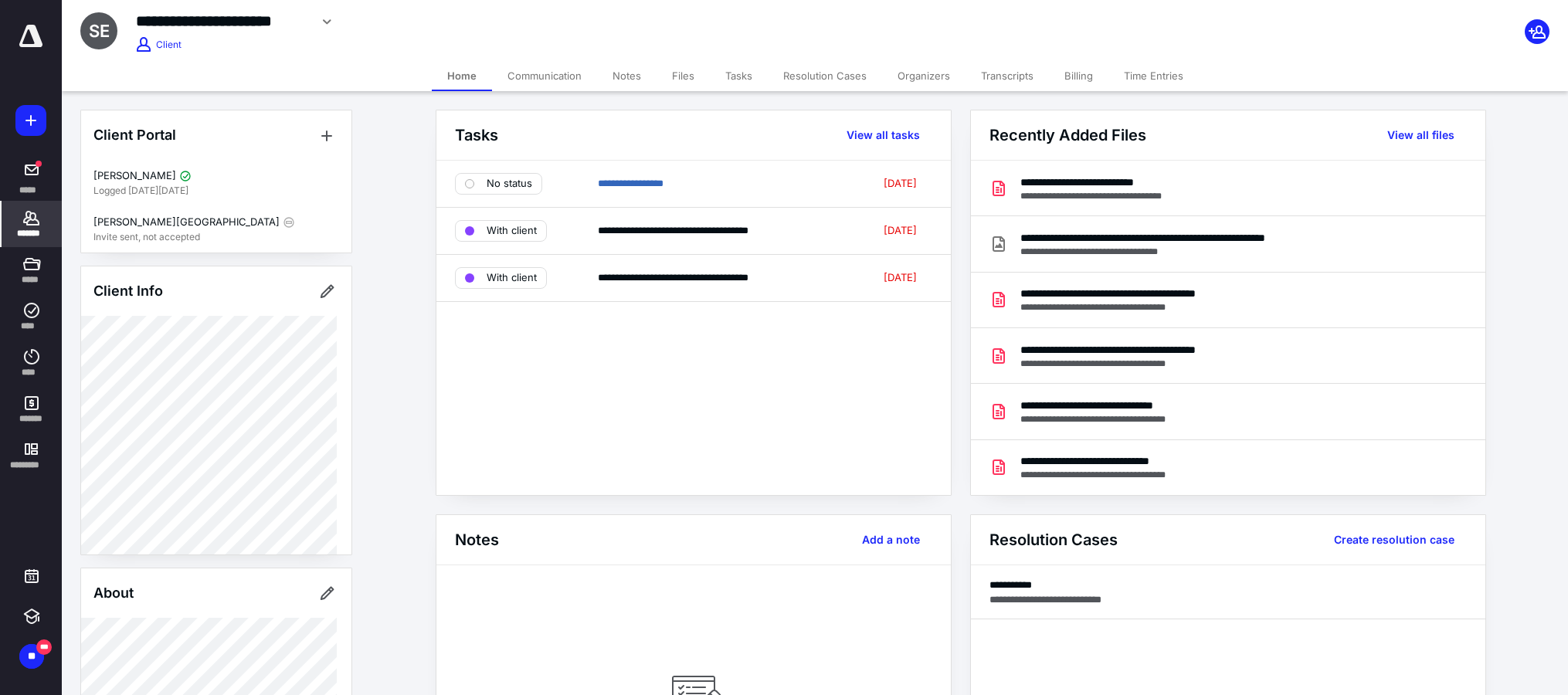 click 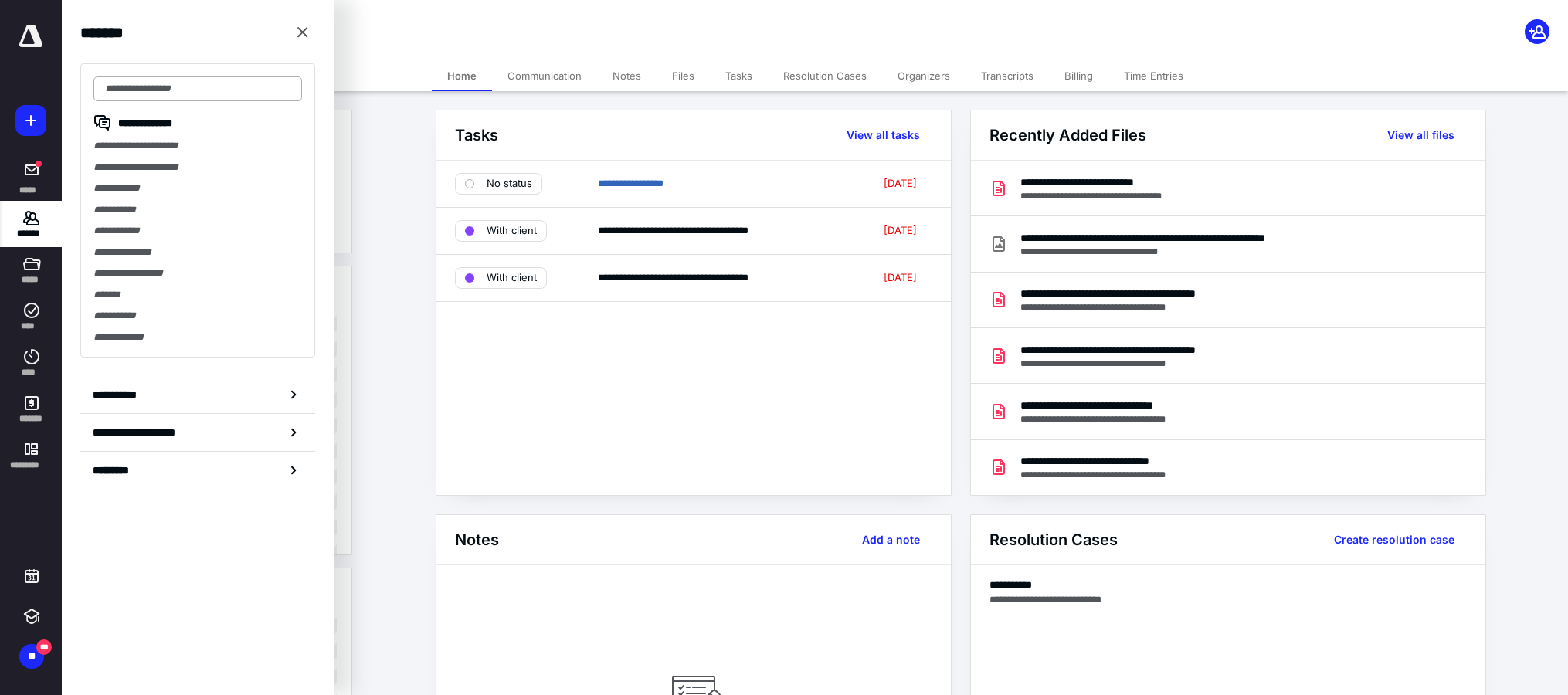 click at bounding box center [198, 89] 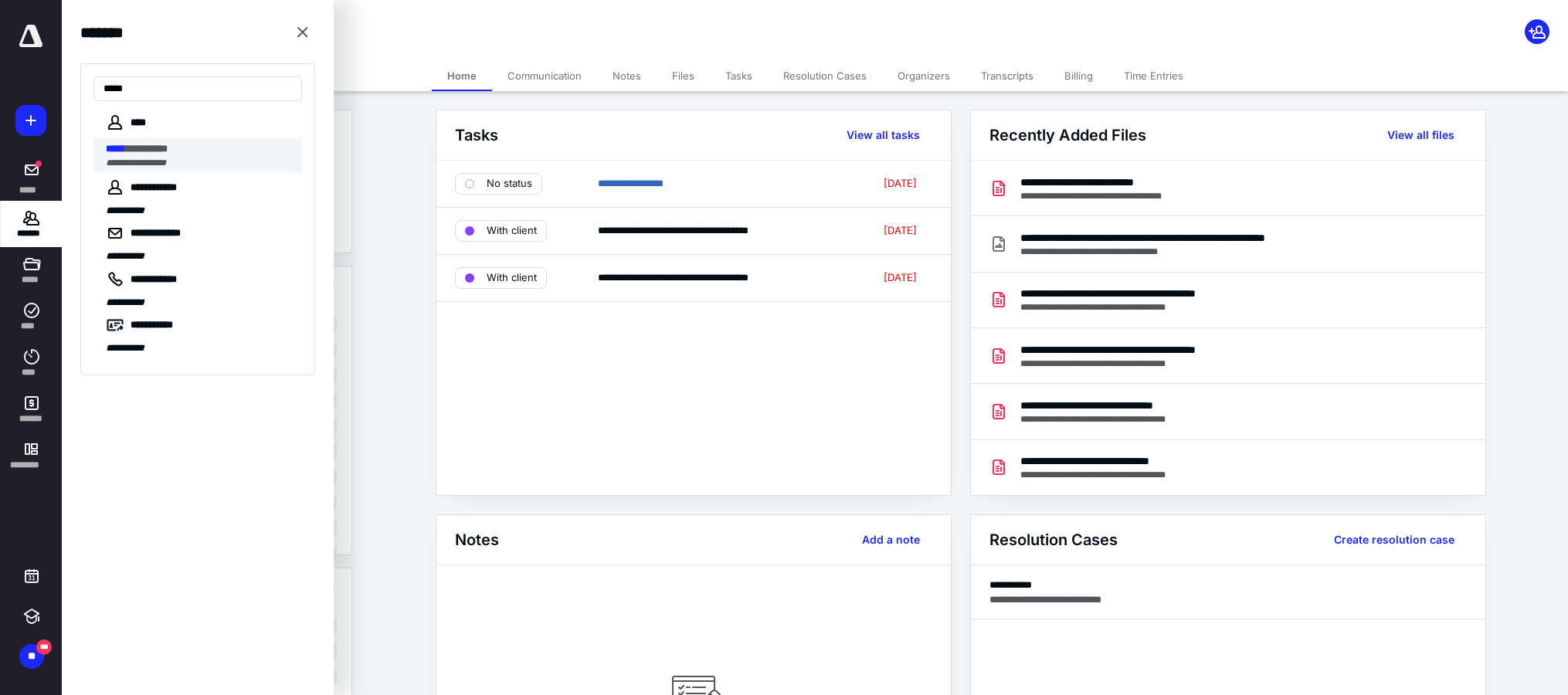 type on "*****" 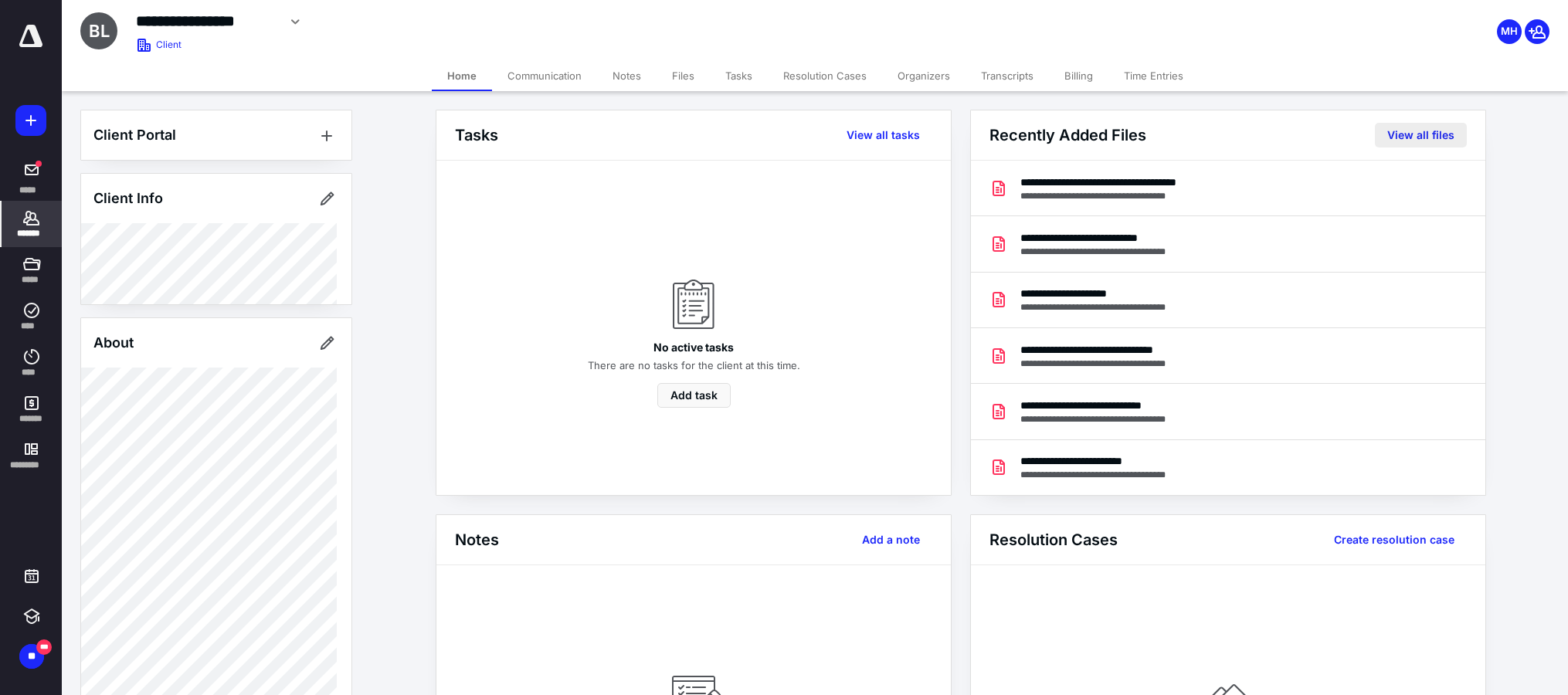 click on "View all files" at bounding box center [1420, 135] 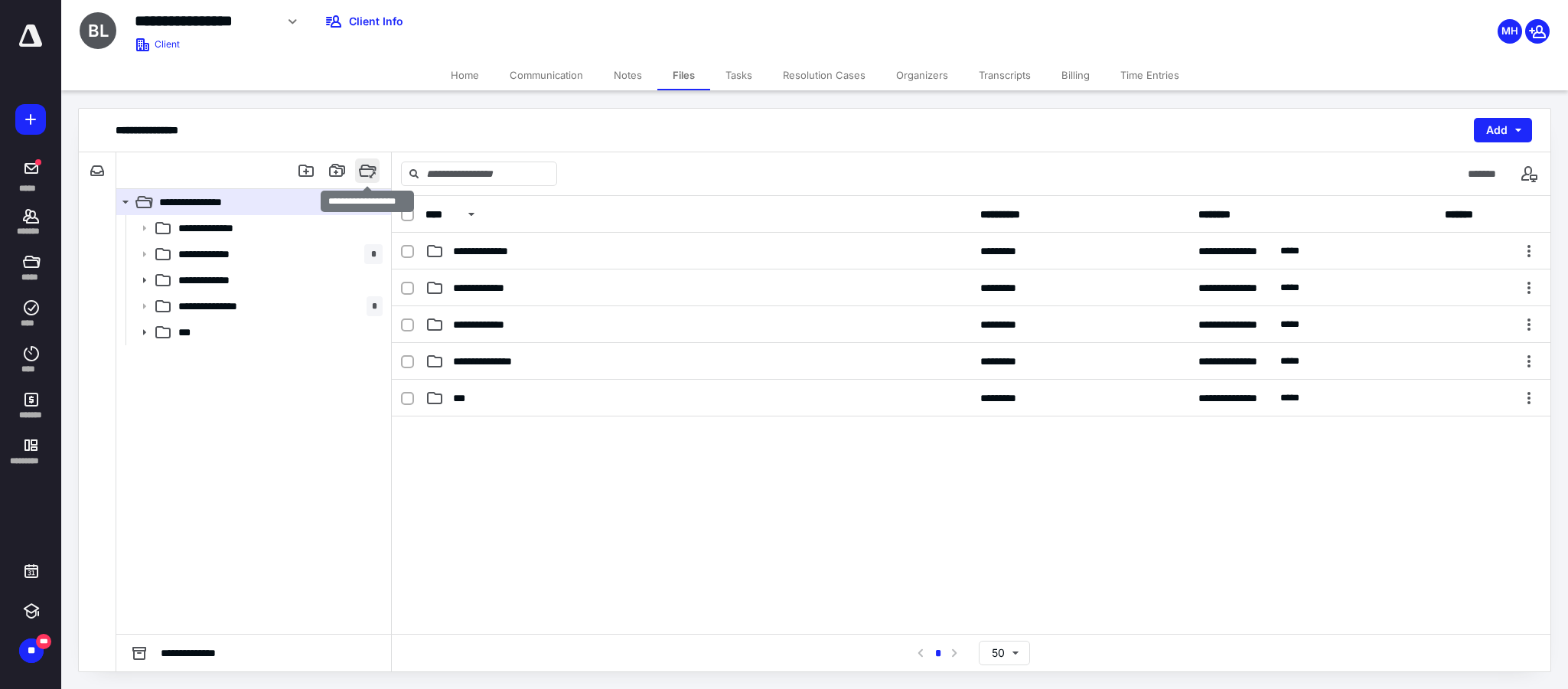 click at bounding box center (367, 171) 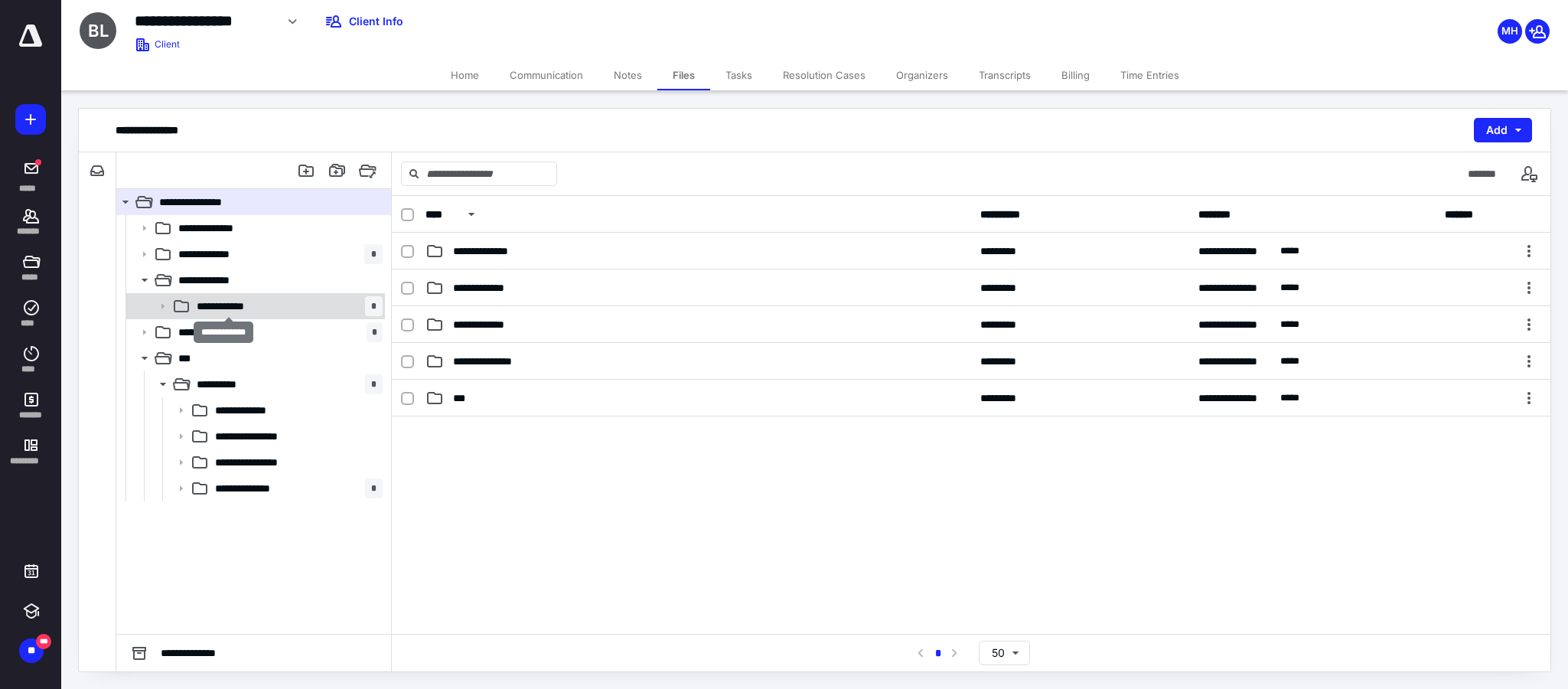 click on "**********" at bounding box center (228, 306) 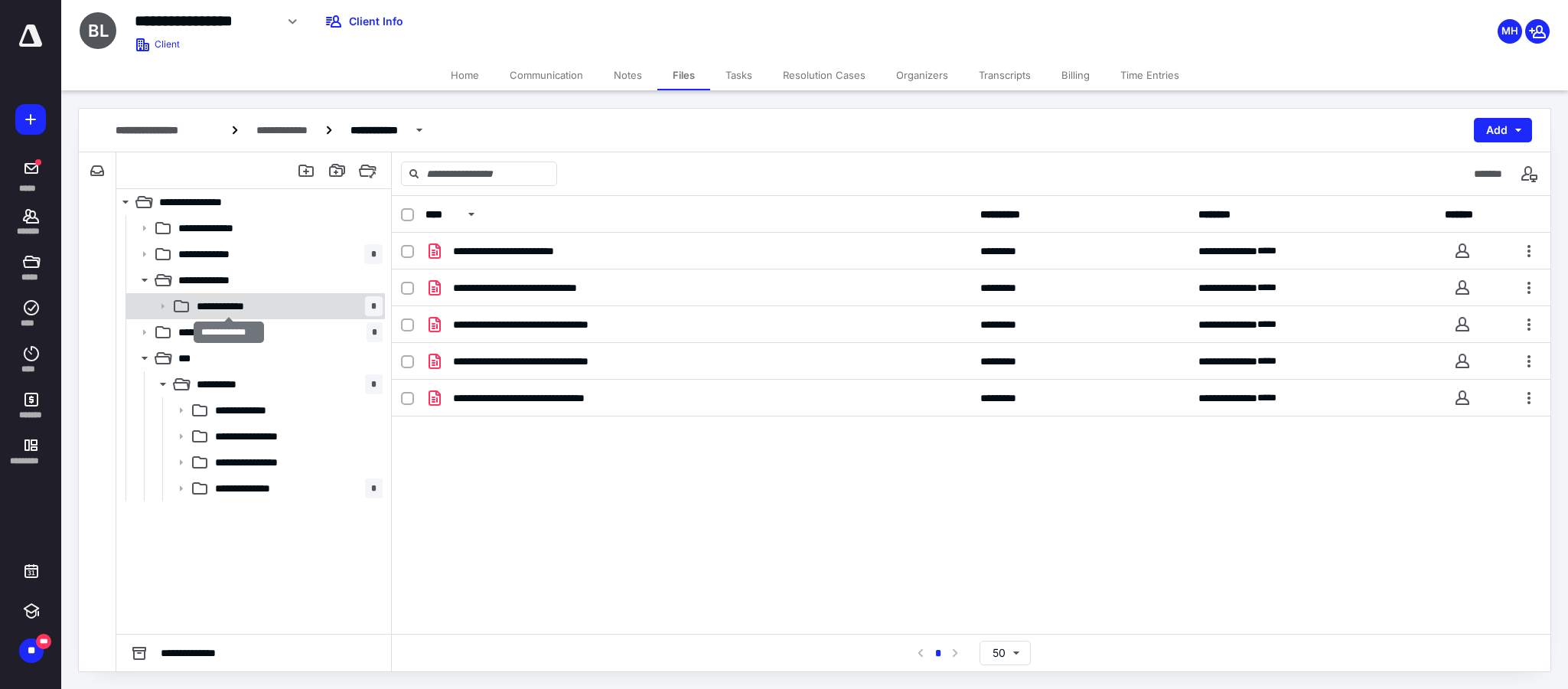click on "**********" at bounding box center [228, 306] 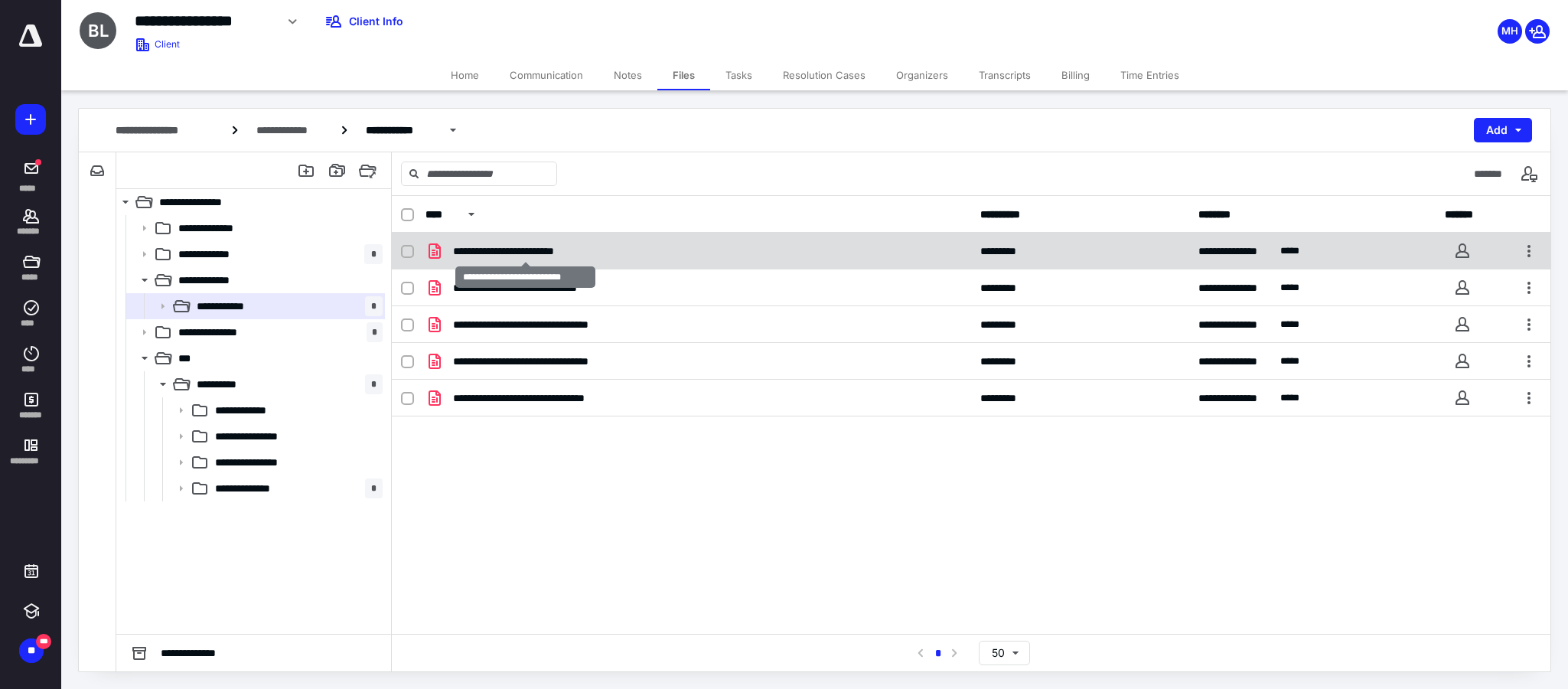 click on "**********" at bounding box center (525, 251) 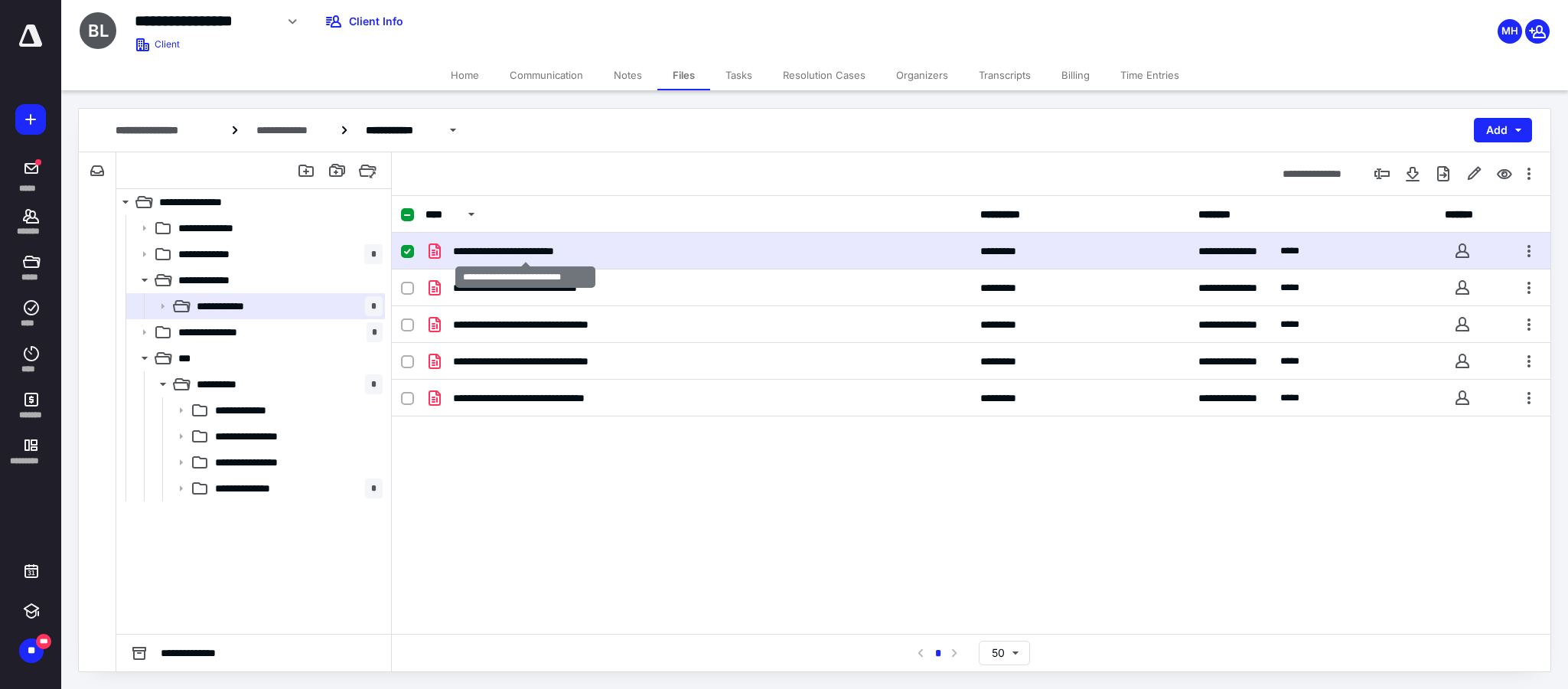 click on "**********" at bounding box center [525, 251] 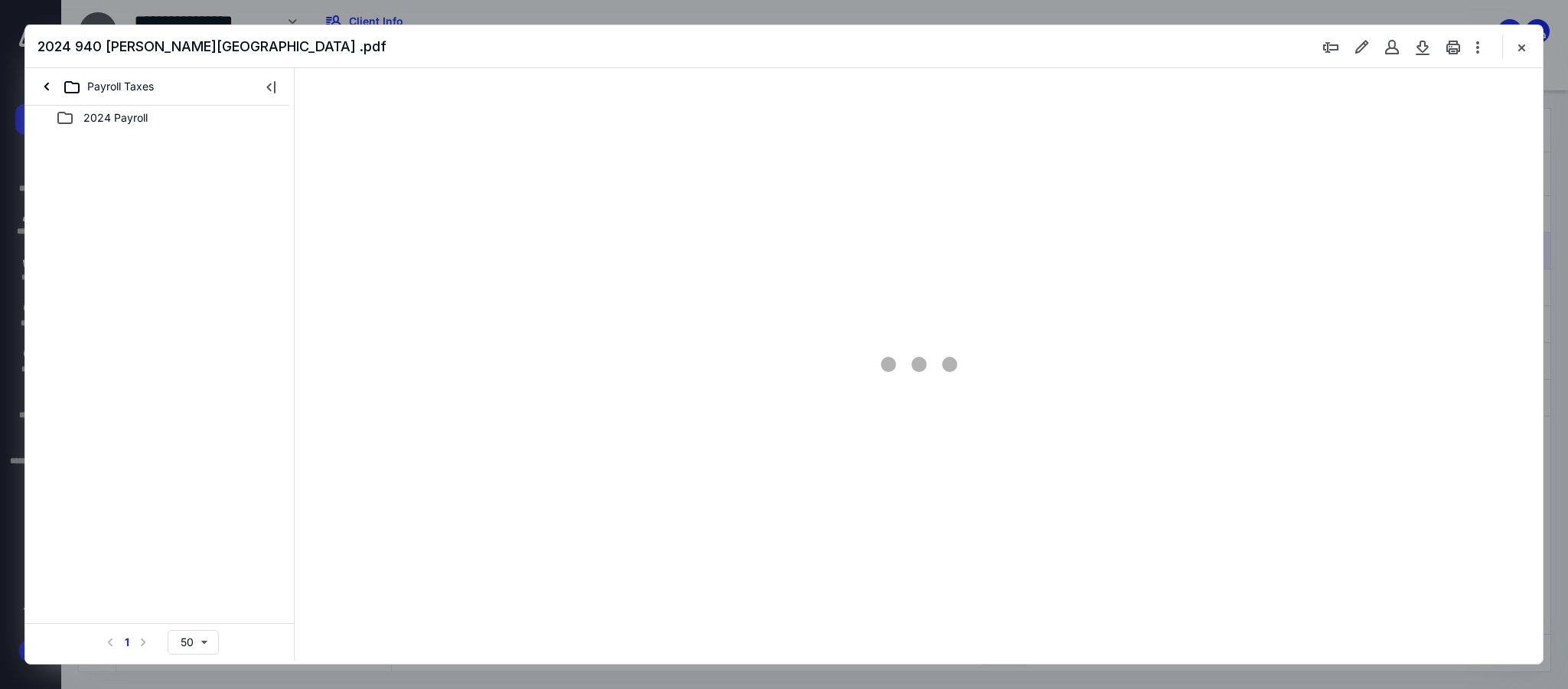 scroll, scrollTop: 0, scrollLeft: 0, axis: both 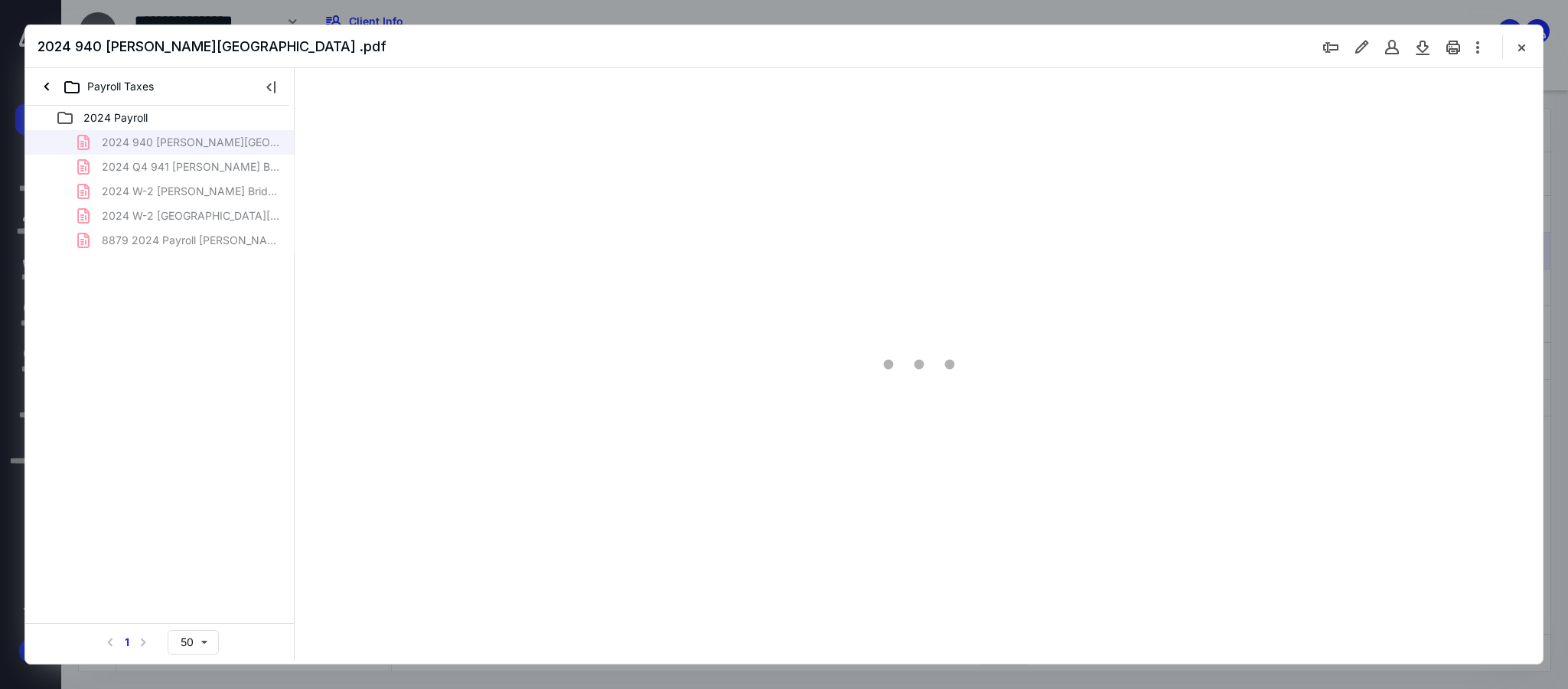 type on "88" 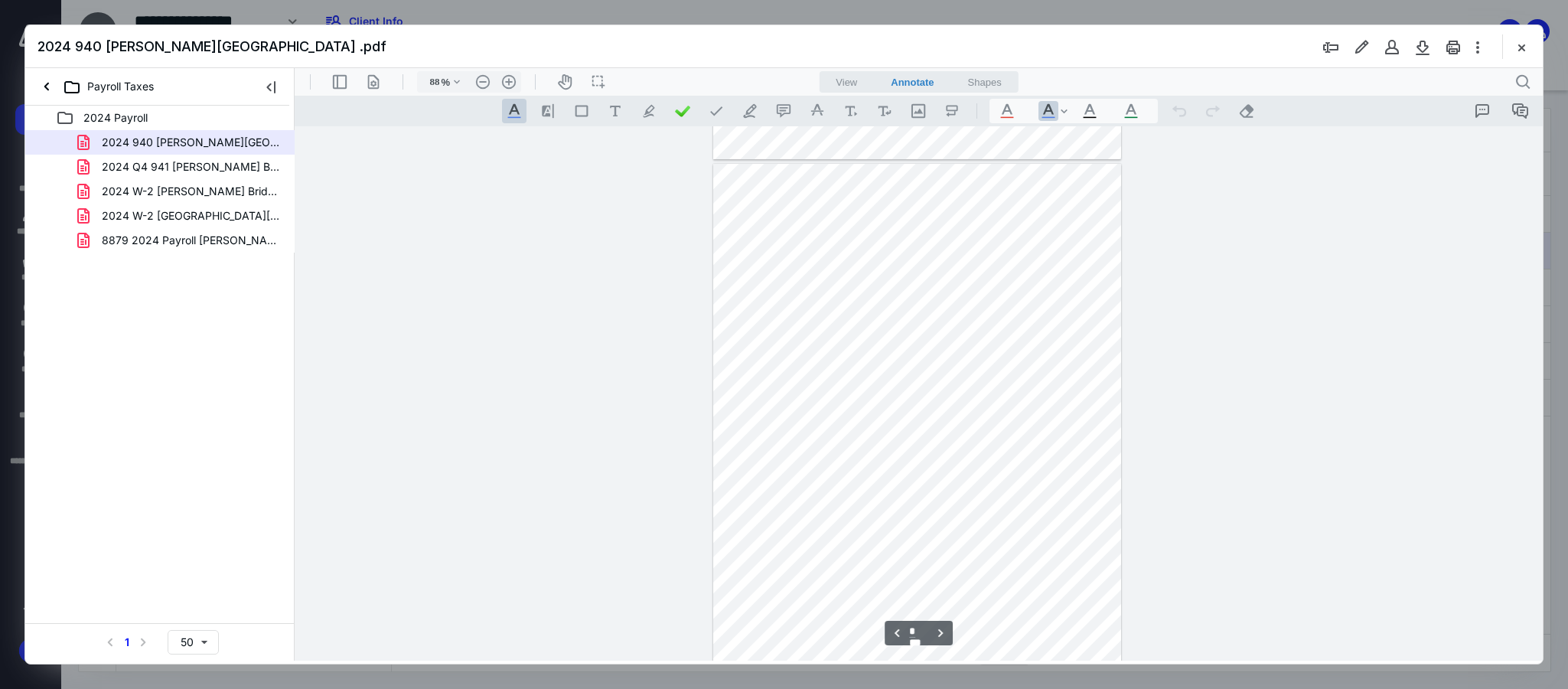 scroll, scrollTop: 507, scrollLeft: 0, axis: vertical 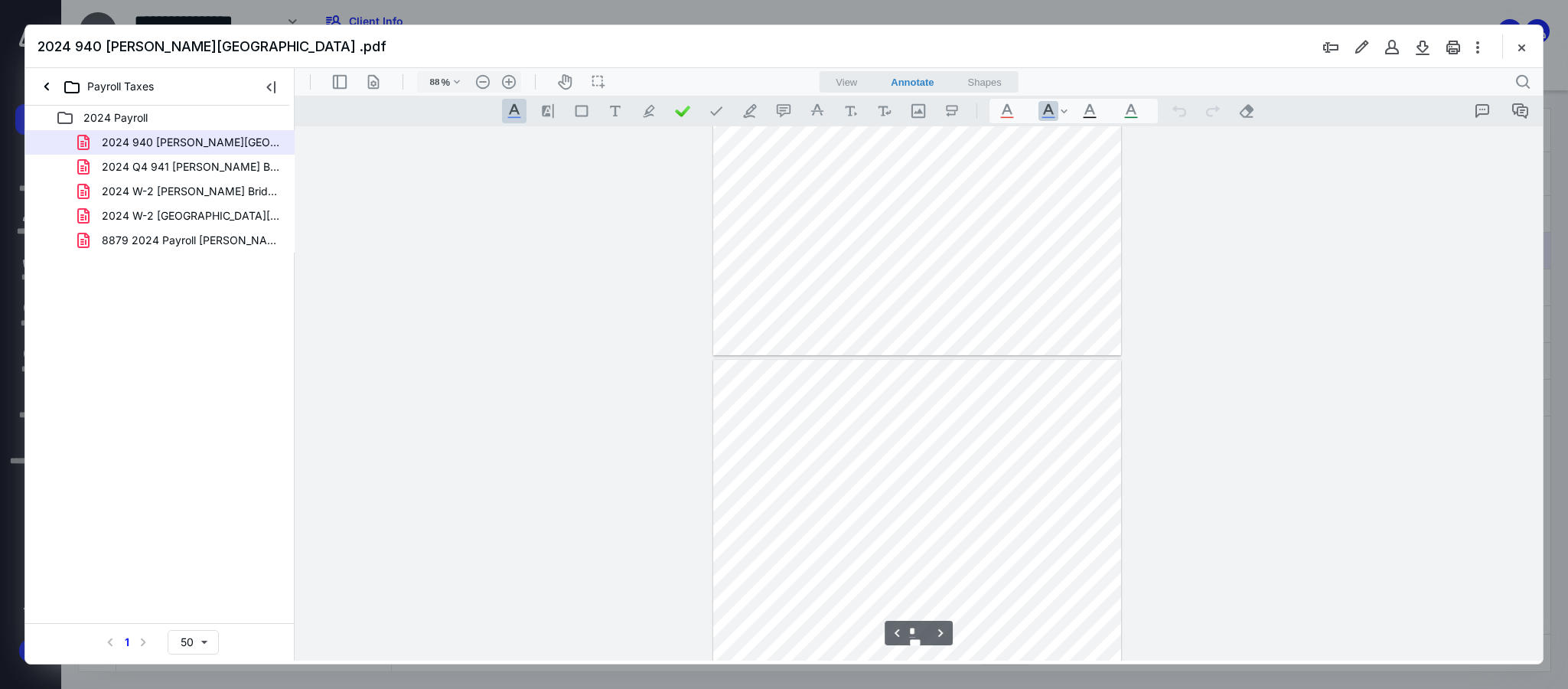 type on "*" 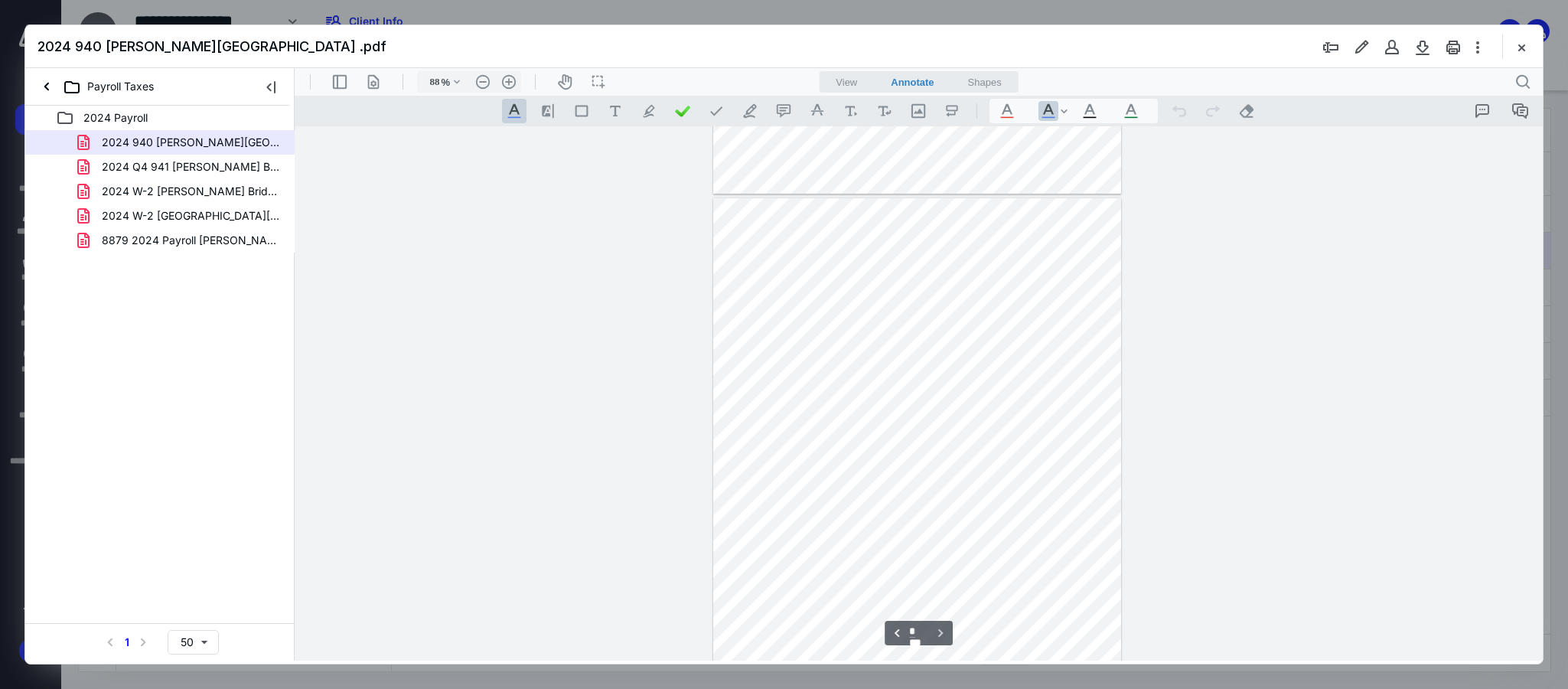 scroll, scrollTop: 1592, scrollLeft: 0, axis: vertical 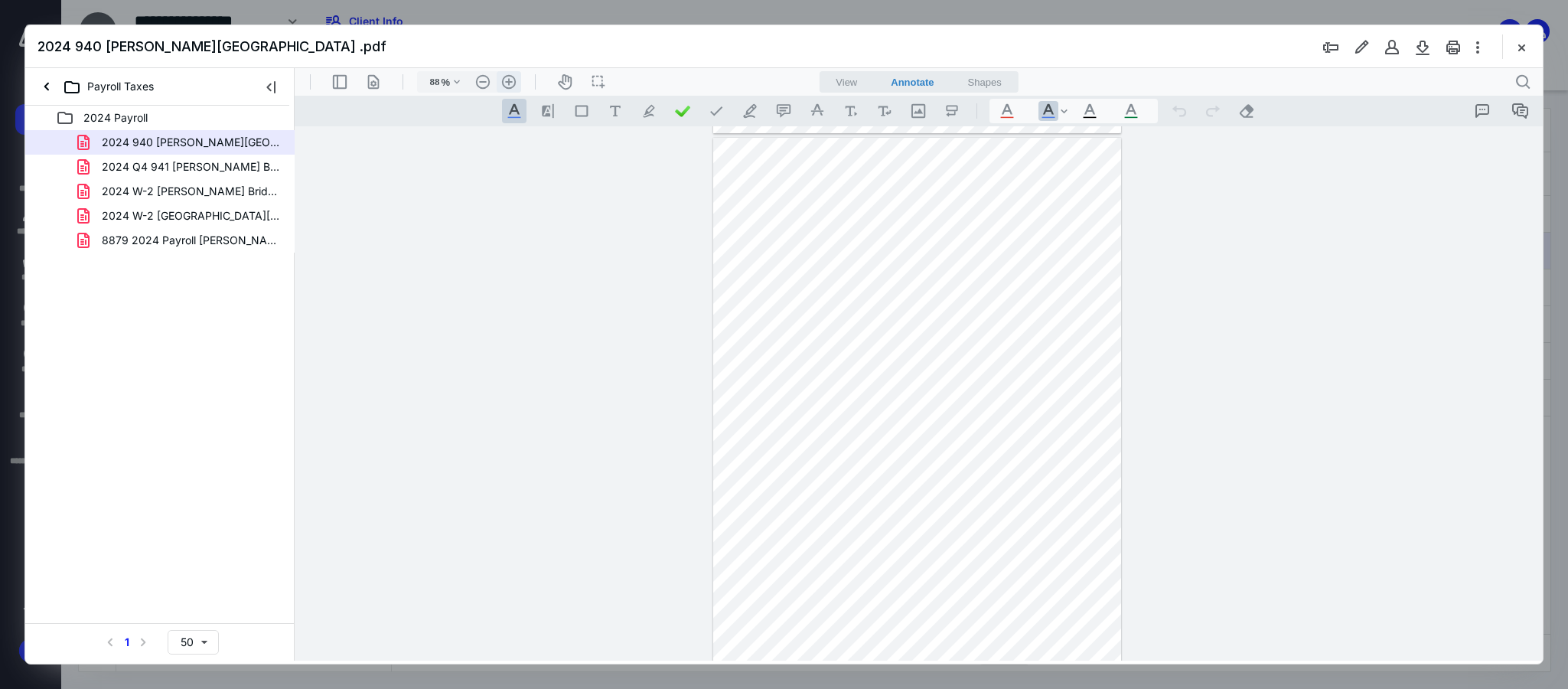 click on ".cls-1{fill:#abb0c4;} icon - header - zoom - in - line" at bounding box center (509, 82) 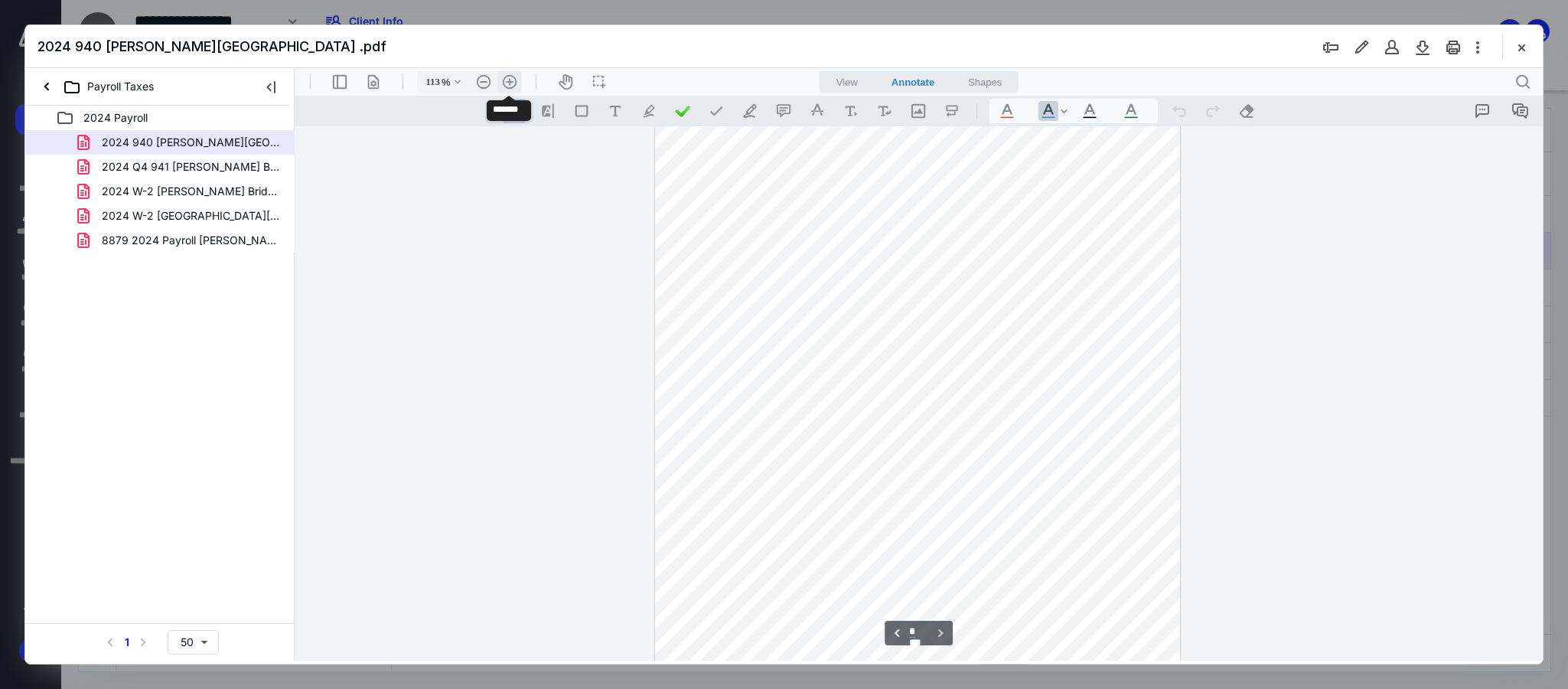 click on ".cls-1{fill:#abb0c4;} icon - header - zoom - in - line" at bounding box center (510, 82) 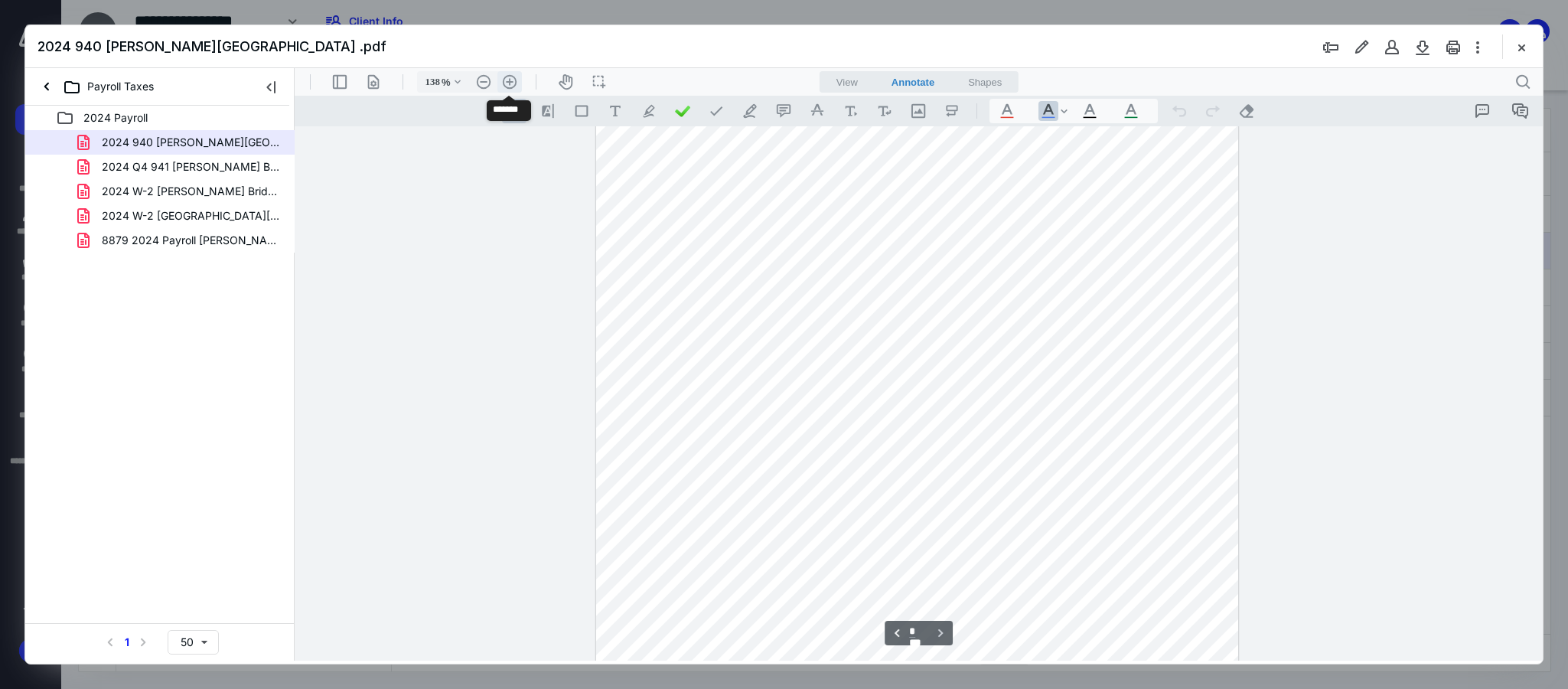 click on ".cls-1{fill:#abb0c4;} icon - header - zoom - in - line" at bounding box center (510, 82) 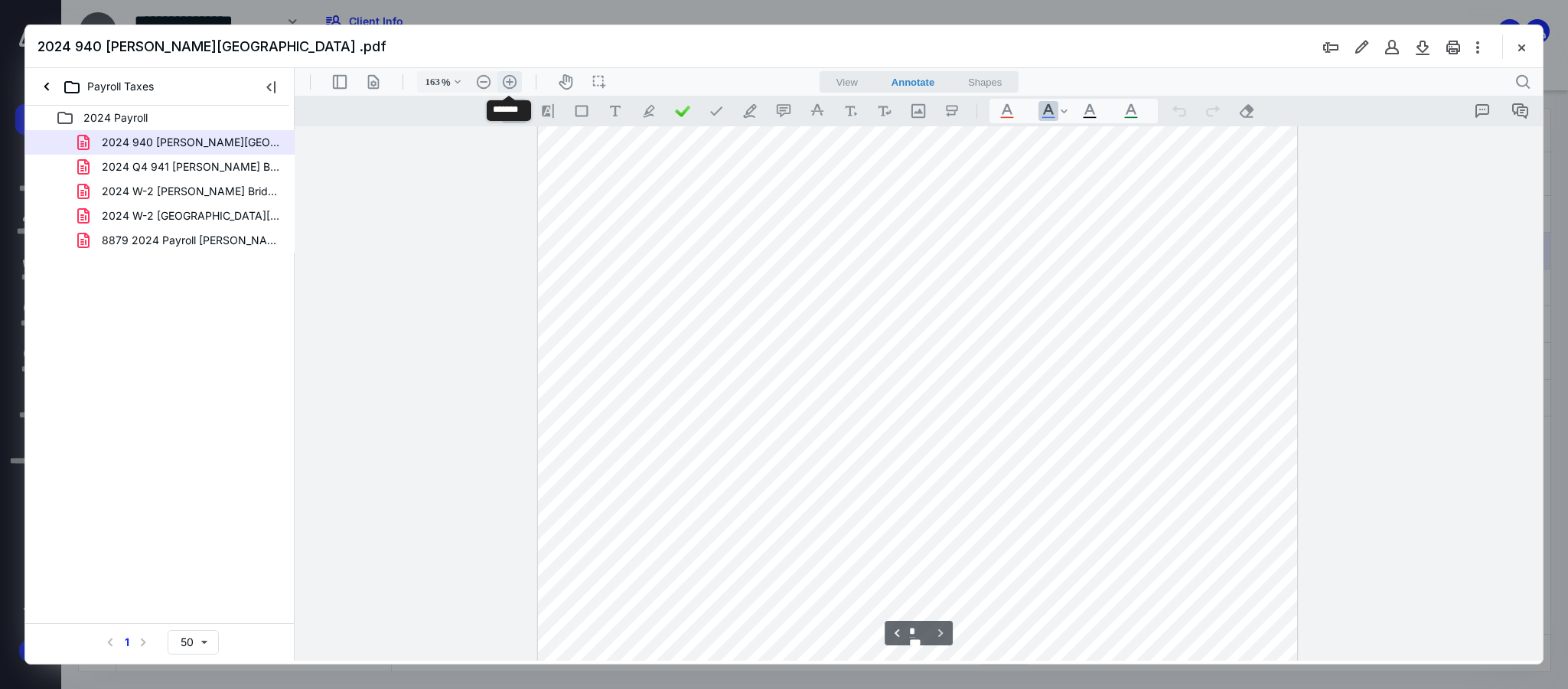 click on ".cls-1{fill:#abb0c4;} icon - header - zoom - in - line" at bounding box center (510, 82) 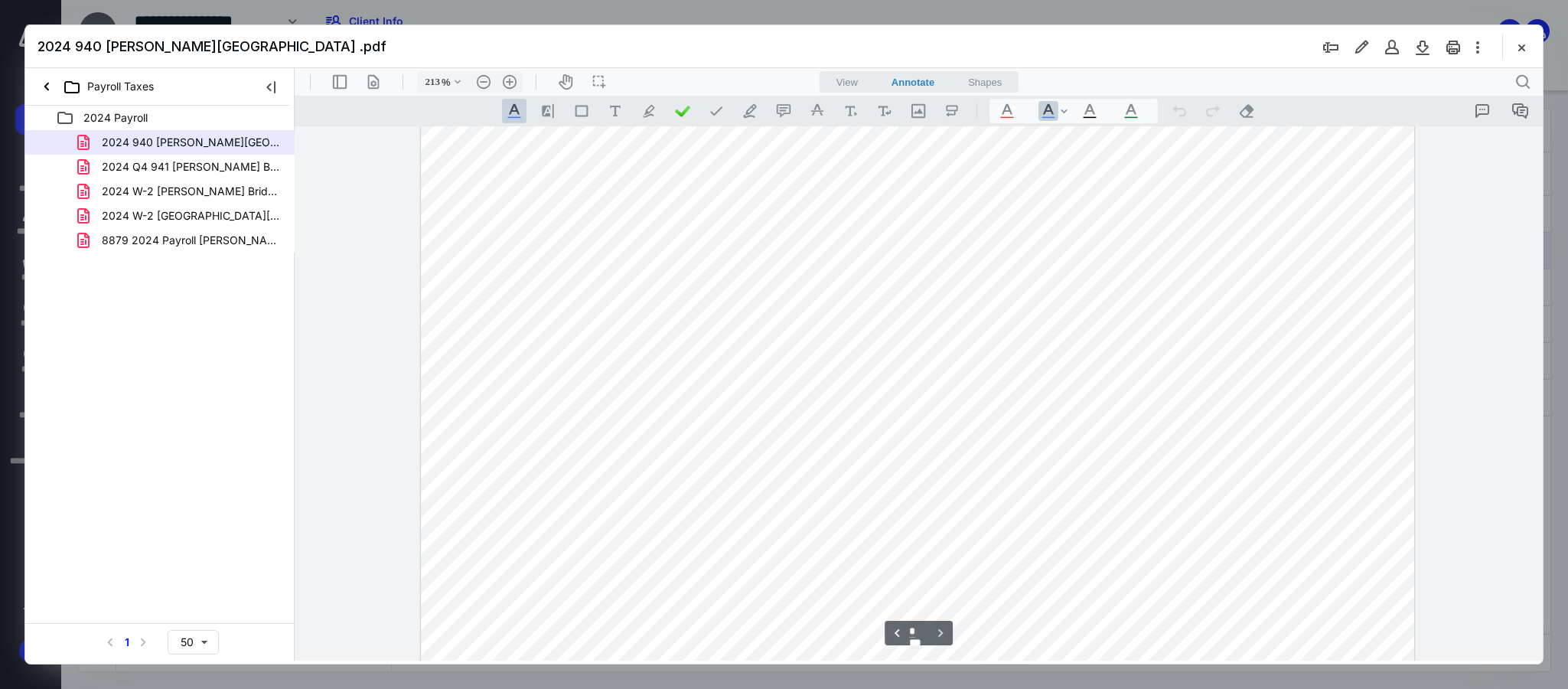 scroll, scrollTop: 4533, scrollLeft: 0, axis: vertical 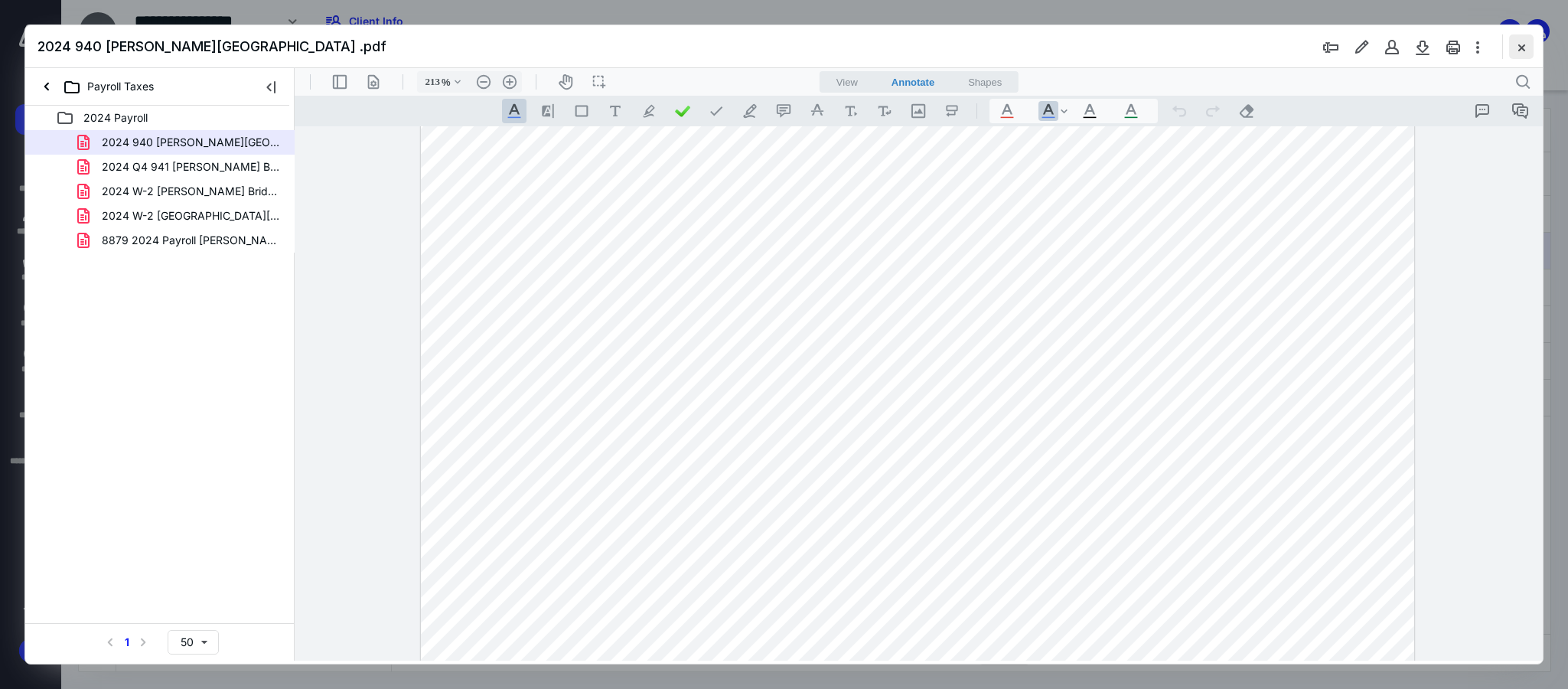 click at bounding box center (1521, 47) 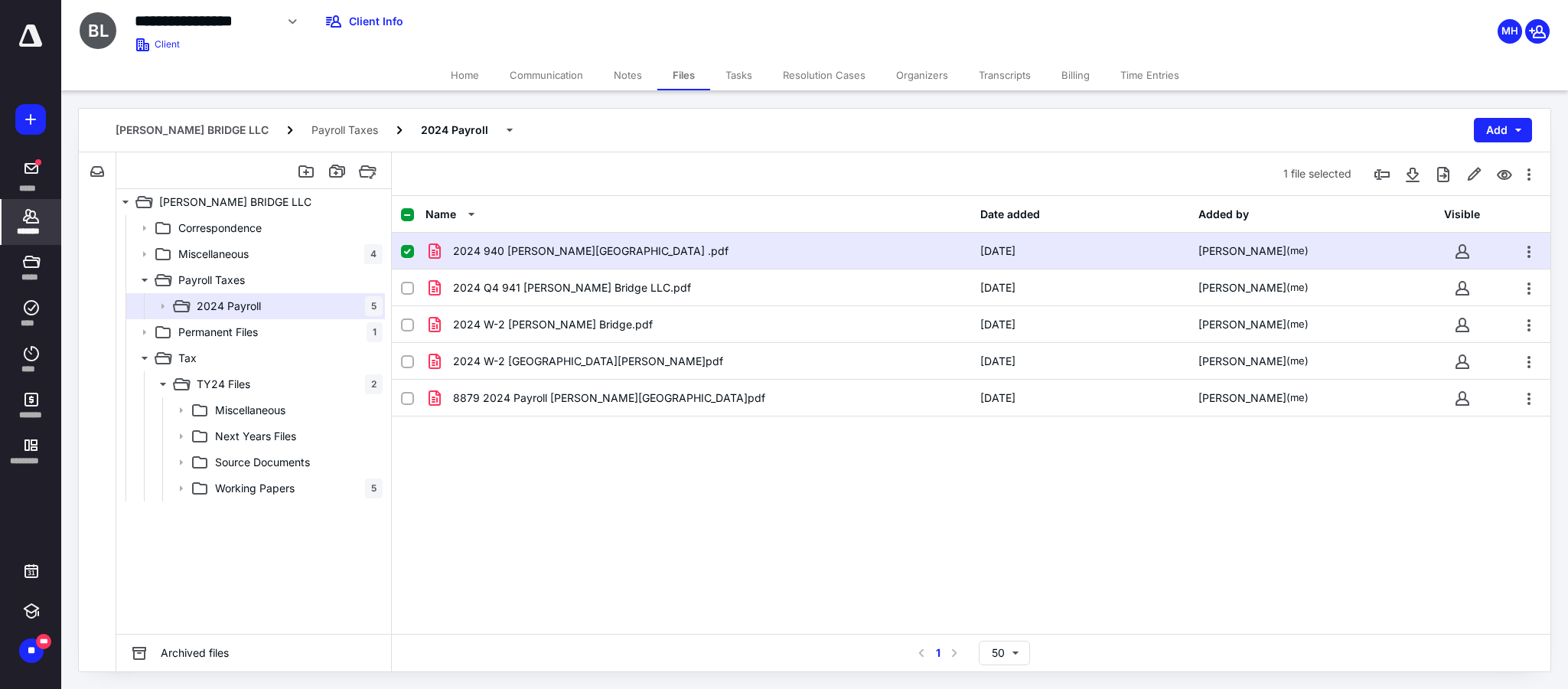 click 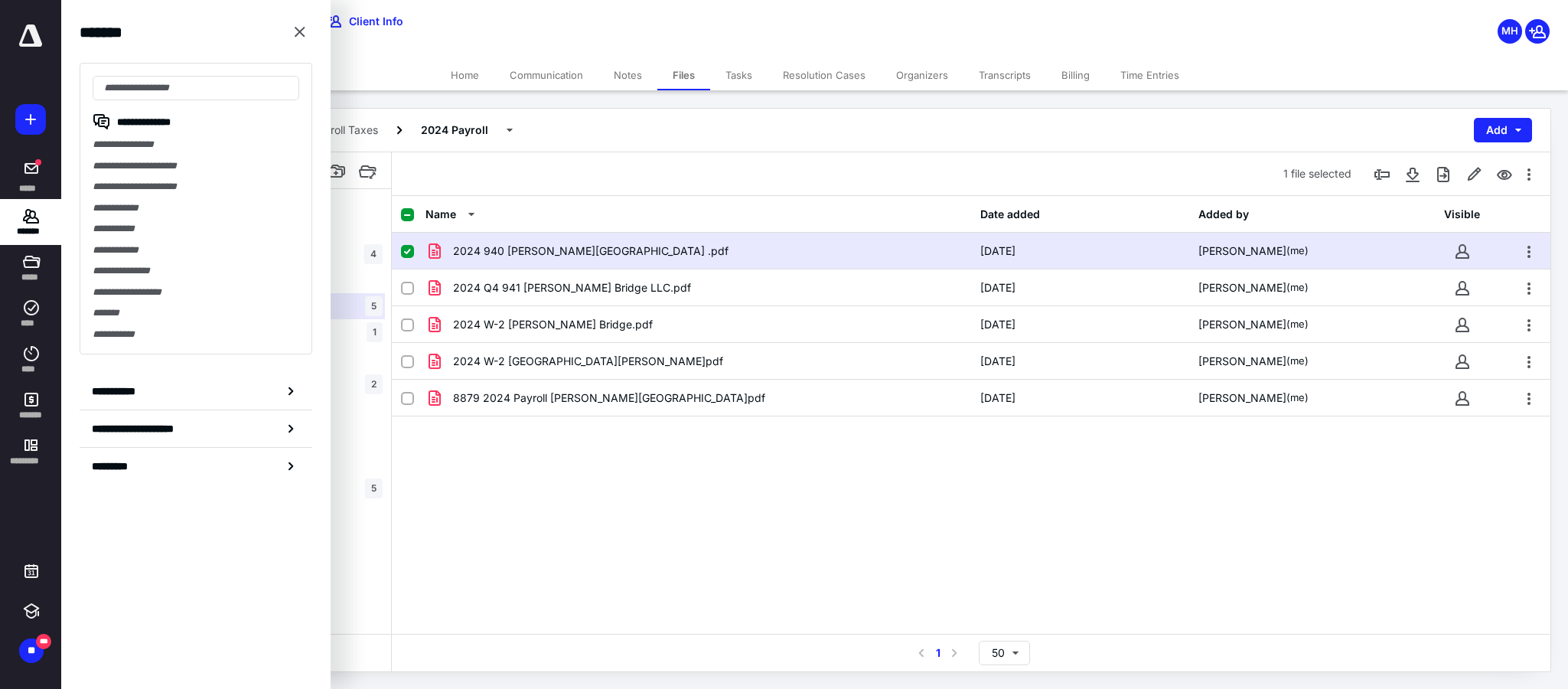 drag, startPoint x: 156, startPoint y: 168, endPoint x: 166, endPoint y: 169, distance: 10.049876 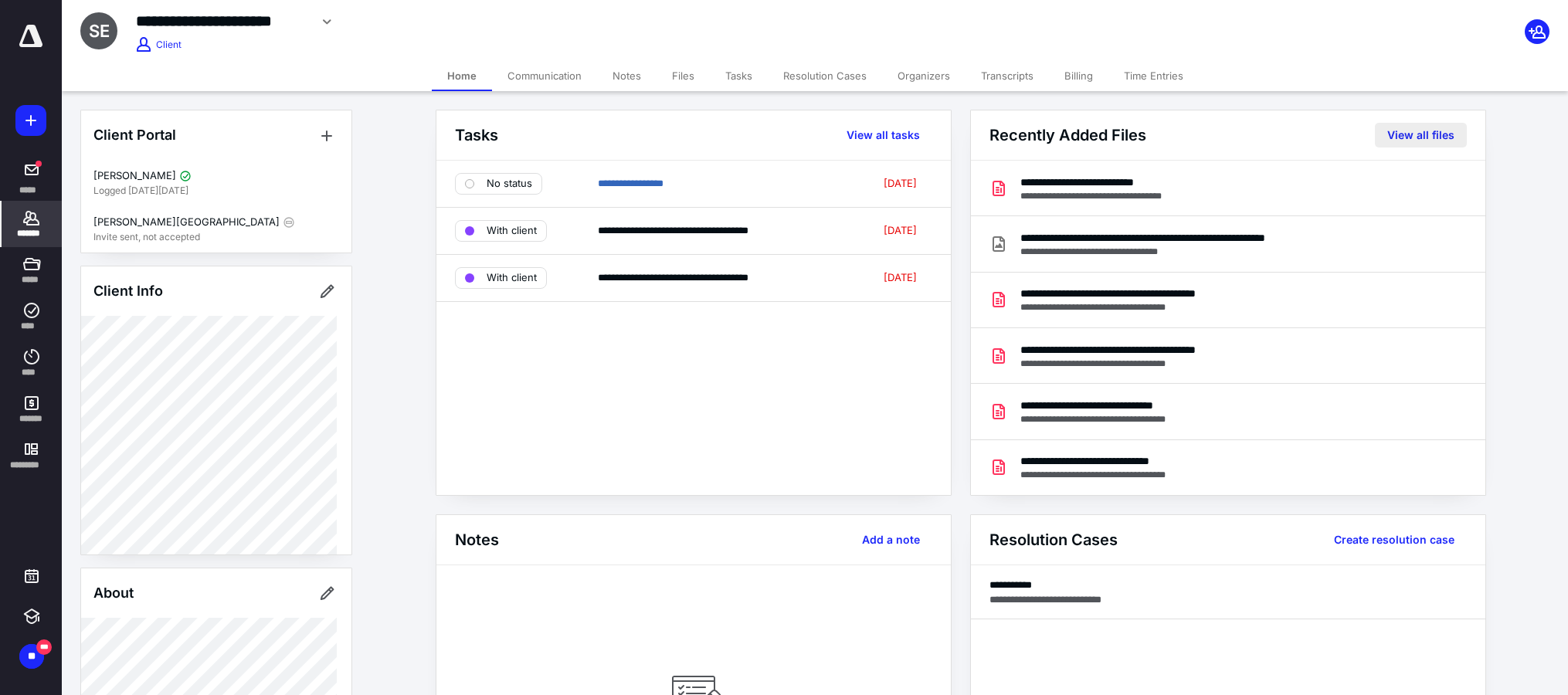 click on "View all files" at bounding box center (1420, 135) 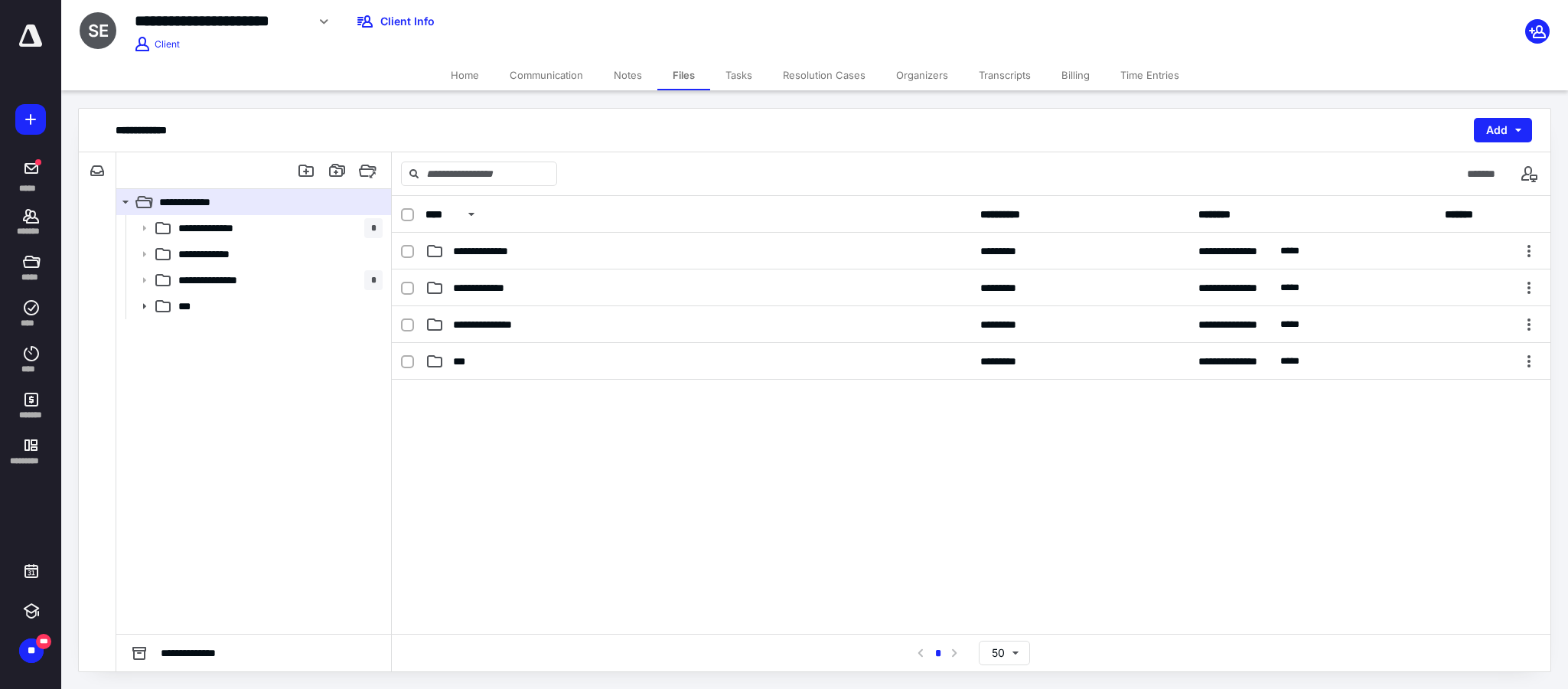 click on "**********" at bounding box center (814, 130) 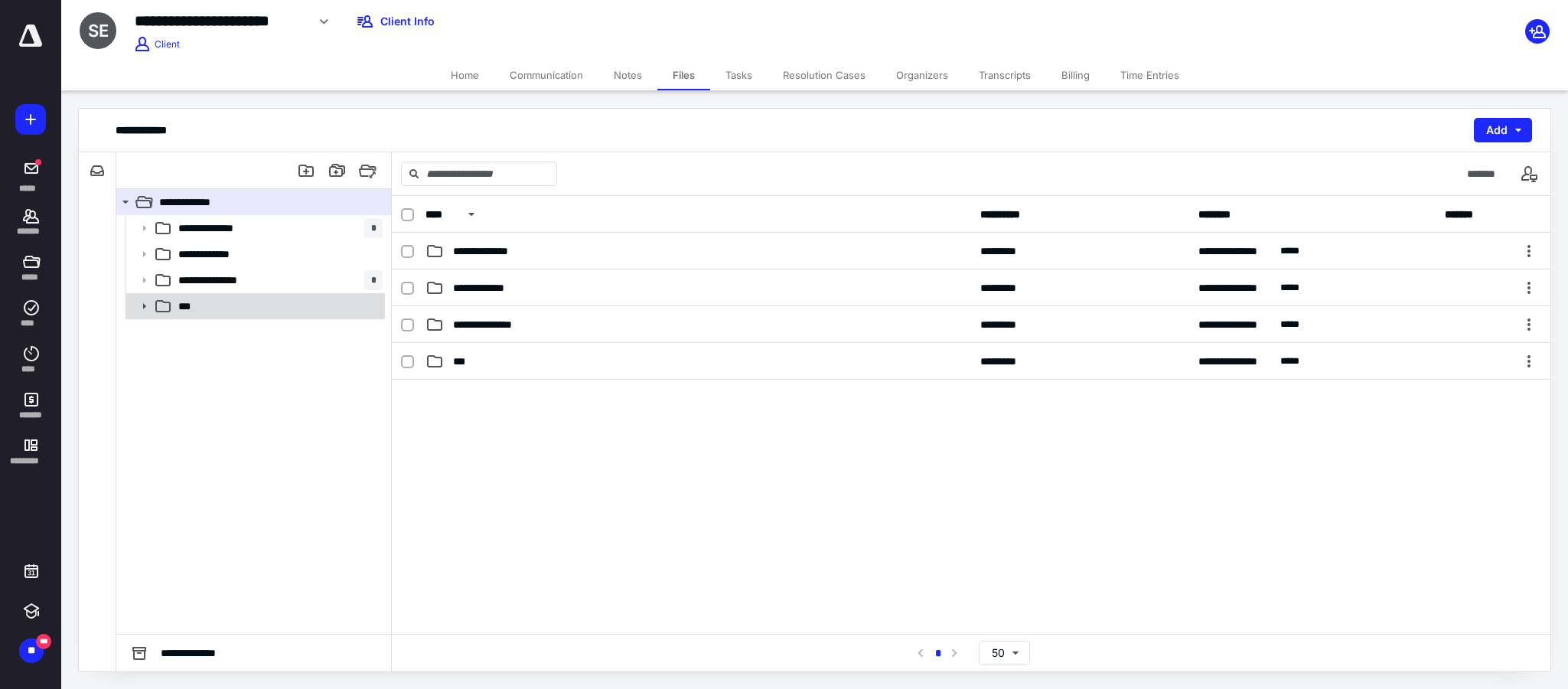click 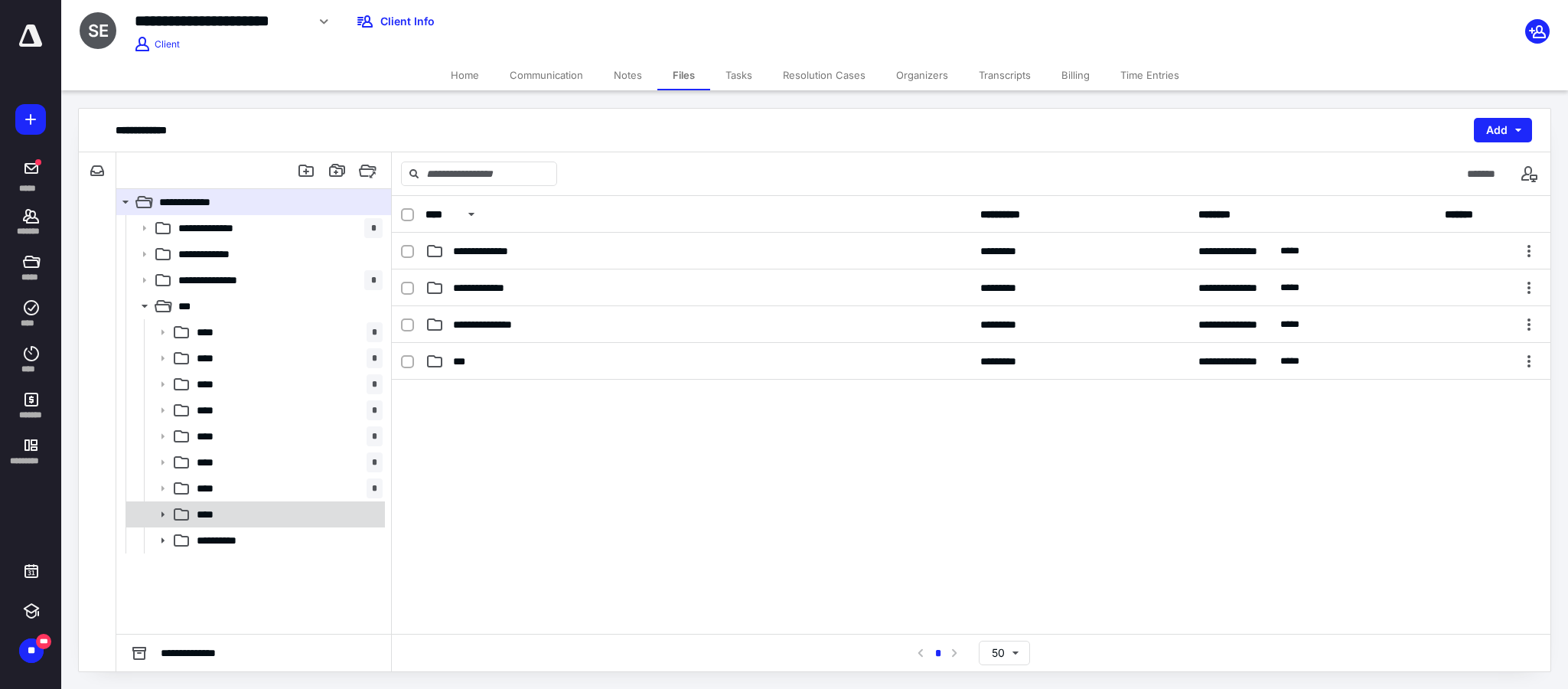 click 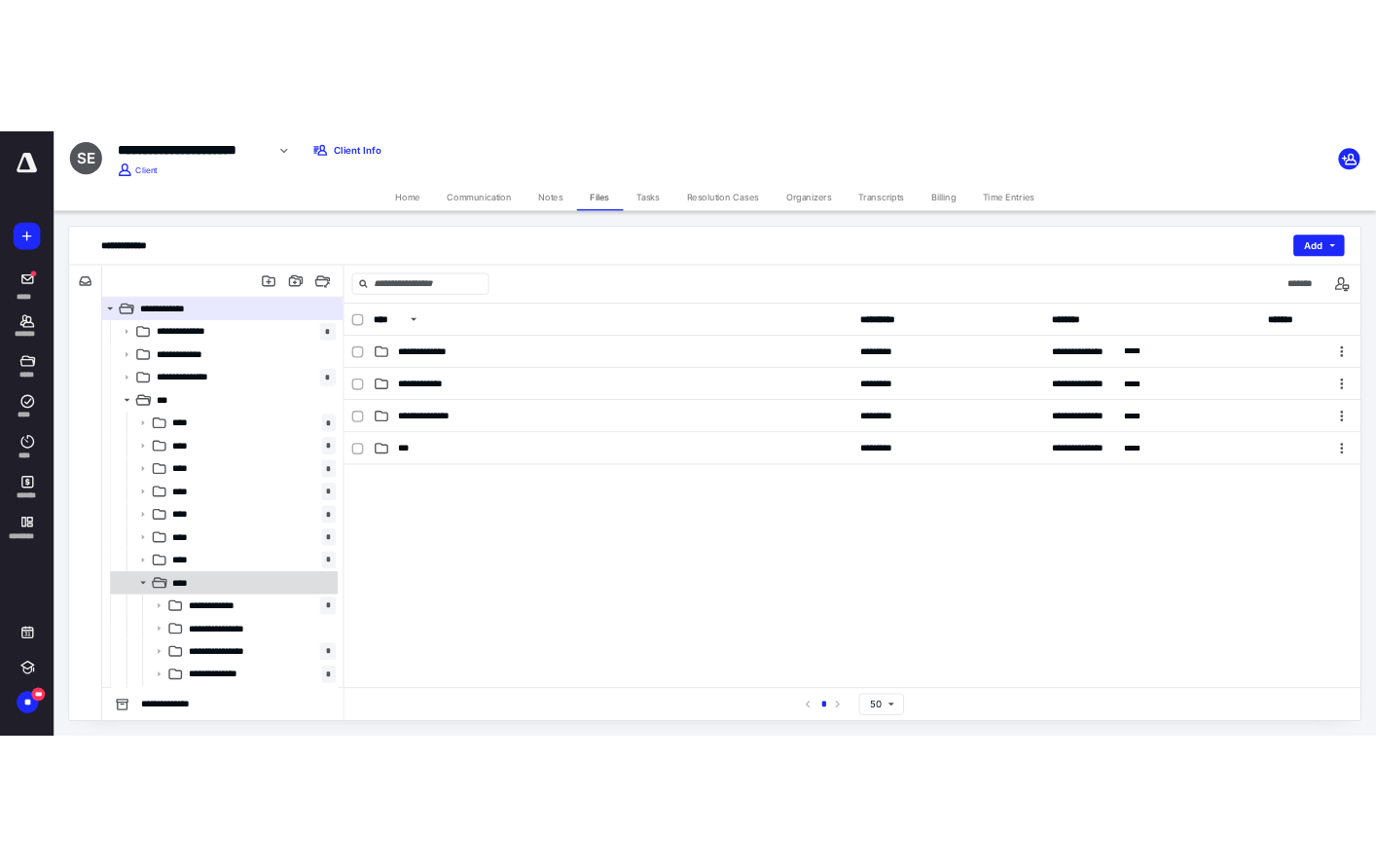 scroll, scrollTop: 30, scrollLeft: 0, axis: vertical 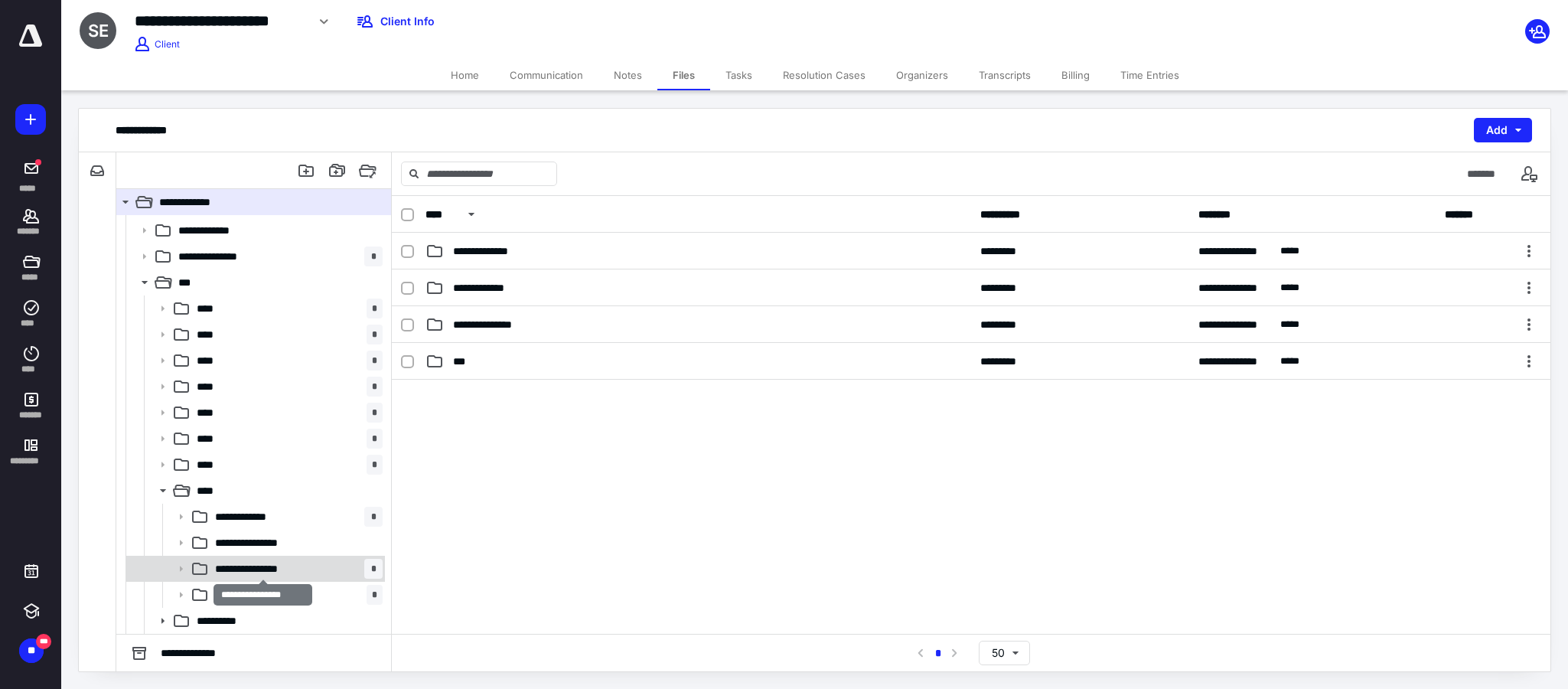 click on "**********" at bounding box center (263, 569) 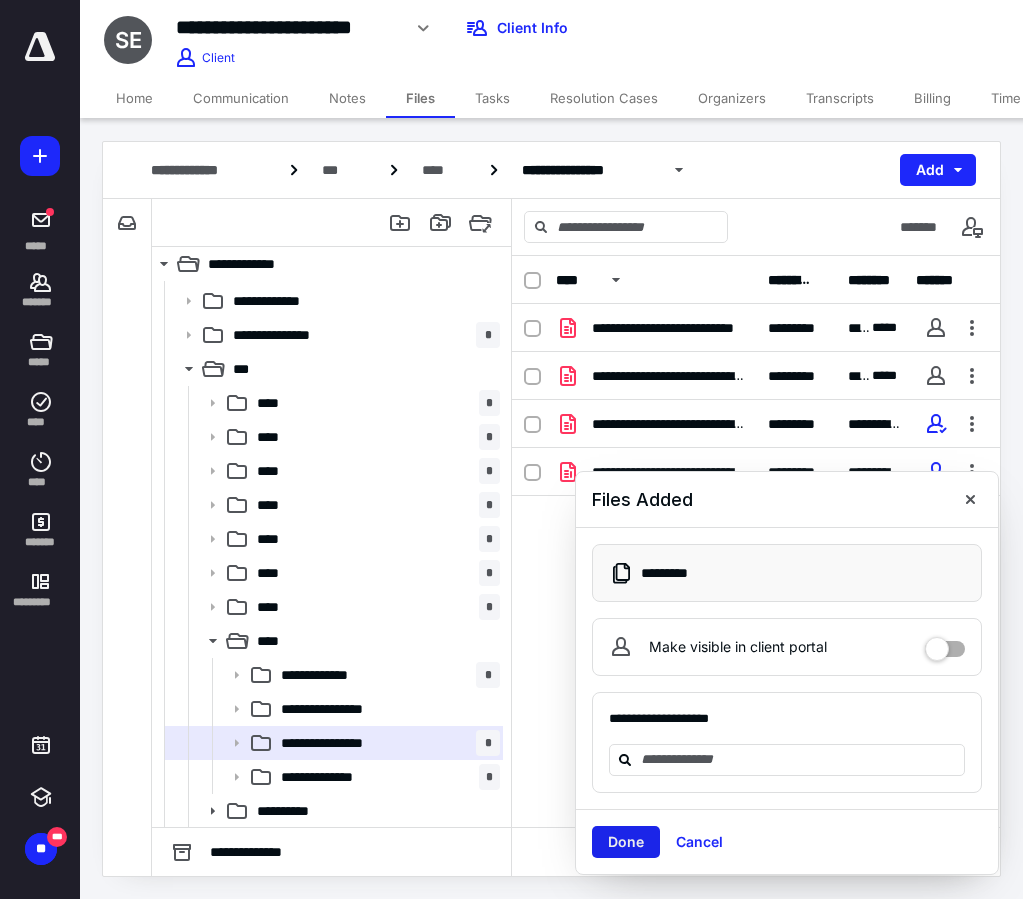 click on "Done" at bounding box center (626, 842) 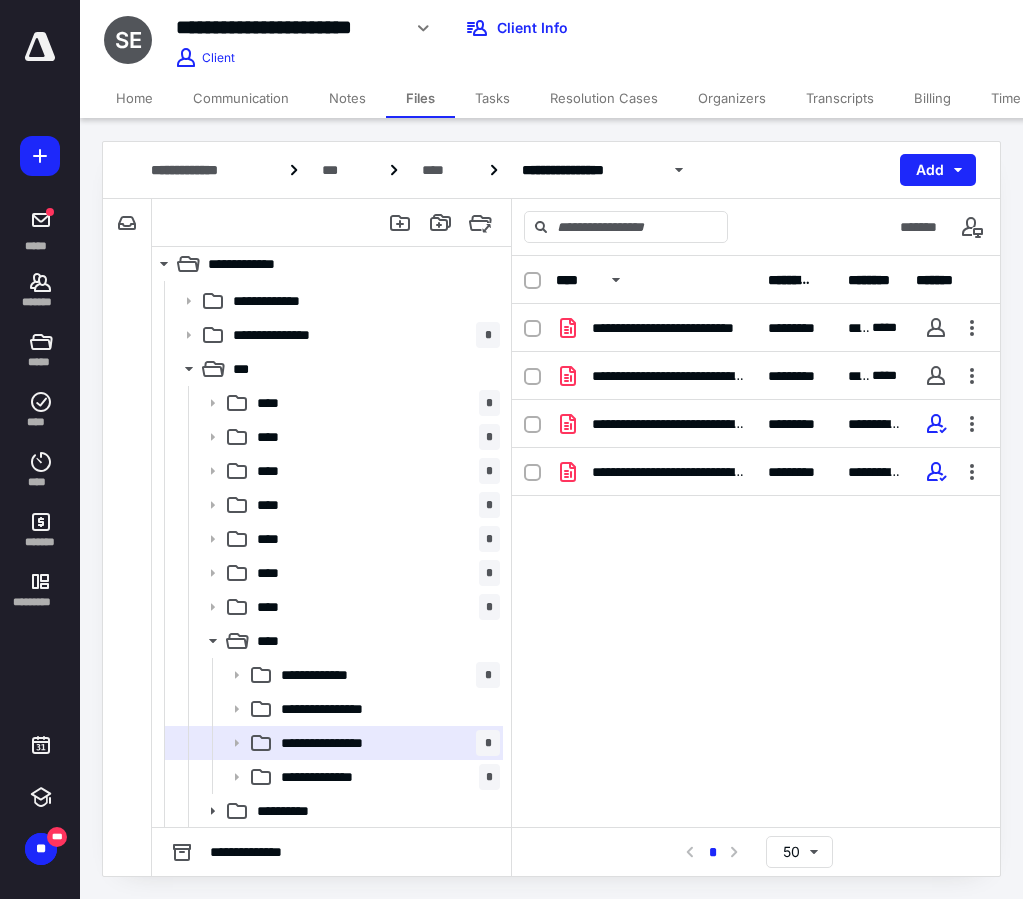 drag, startPoint x: 754, startPoint y: 668, endPoint x: 770, endPoint y: 661, distance: 17.464249 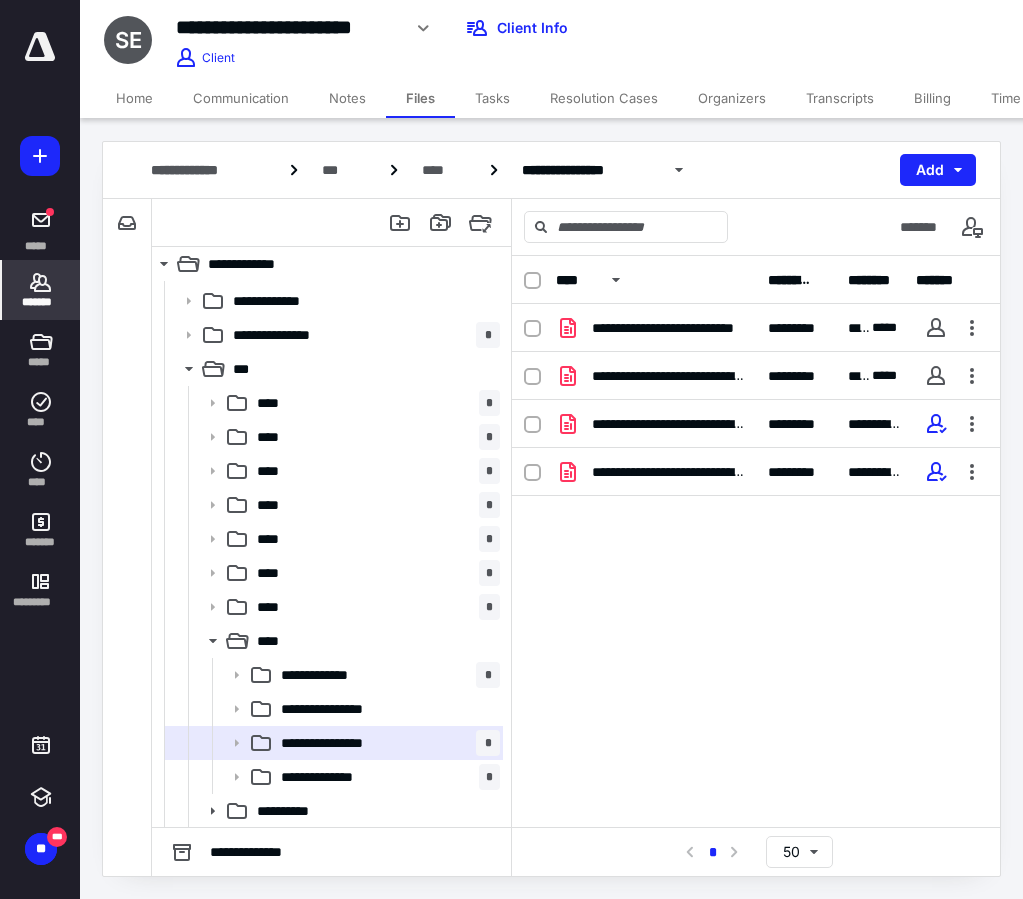 click 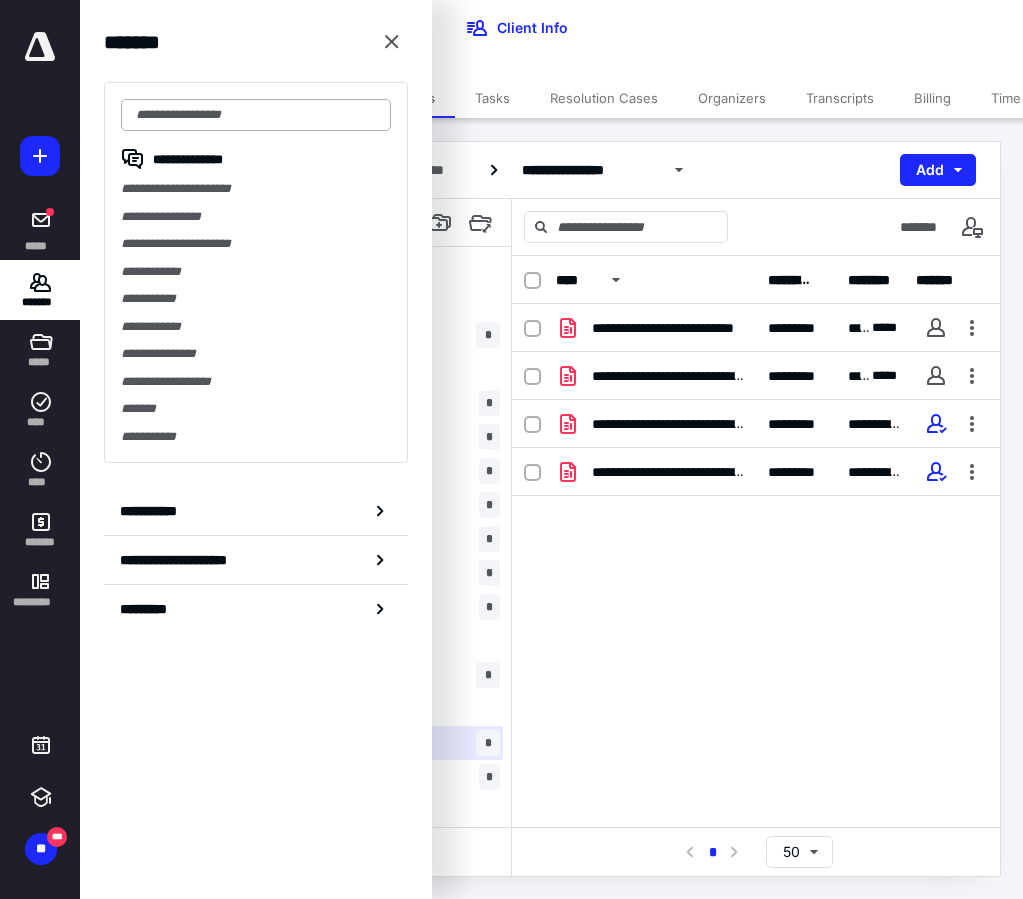 click at bounding box center [256, 115] 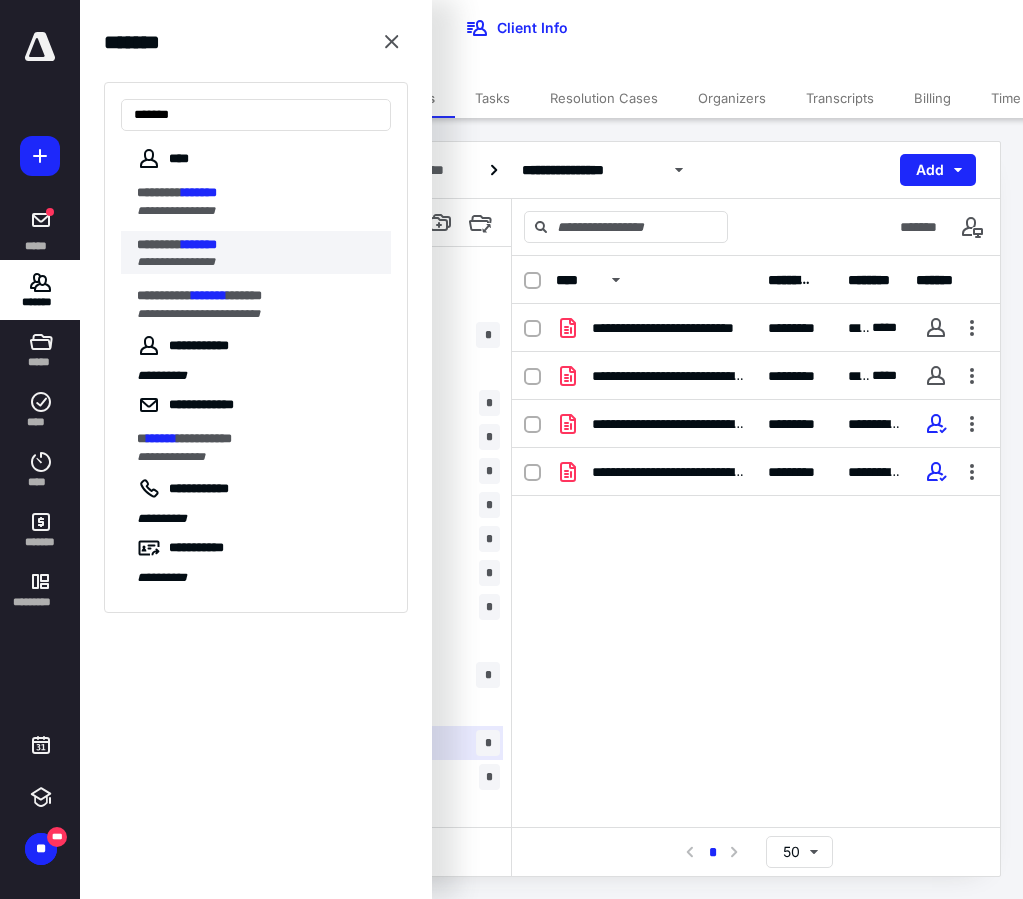 type on "*******" 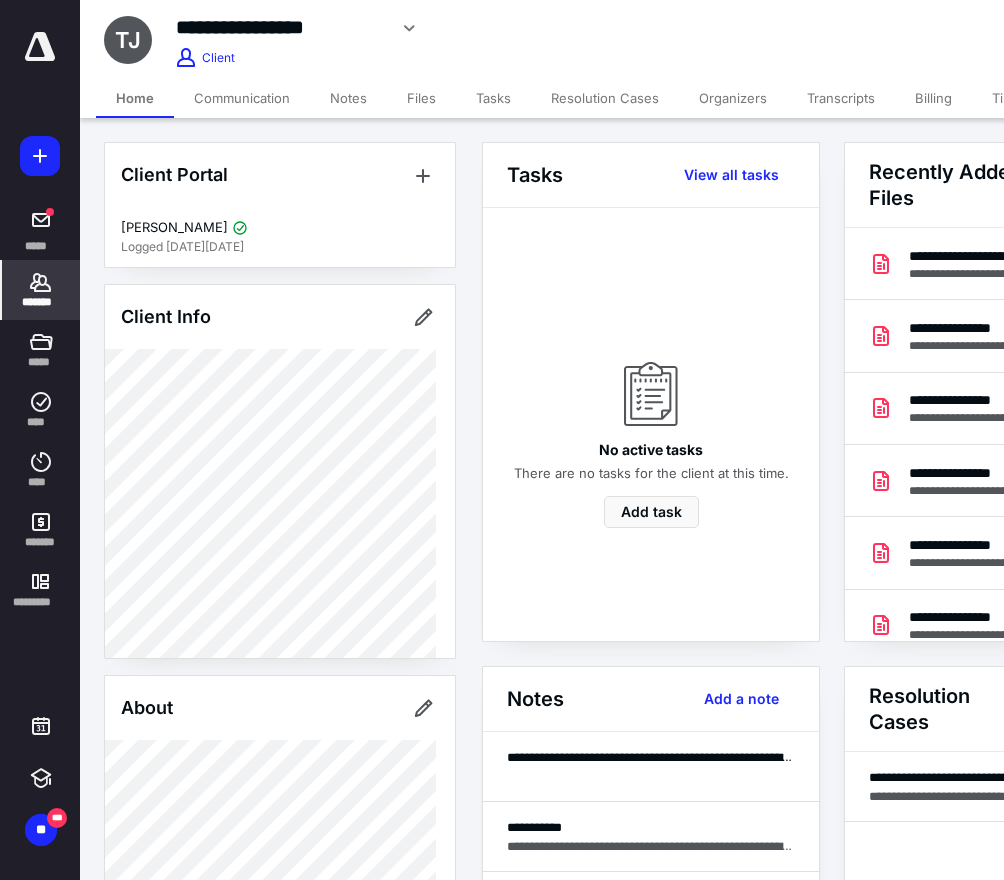 click on "Files" at bounding box center [421, 98] 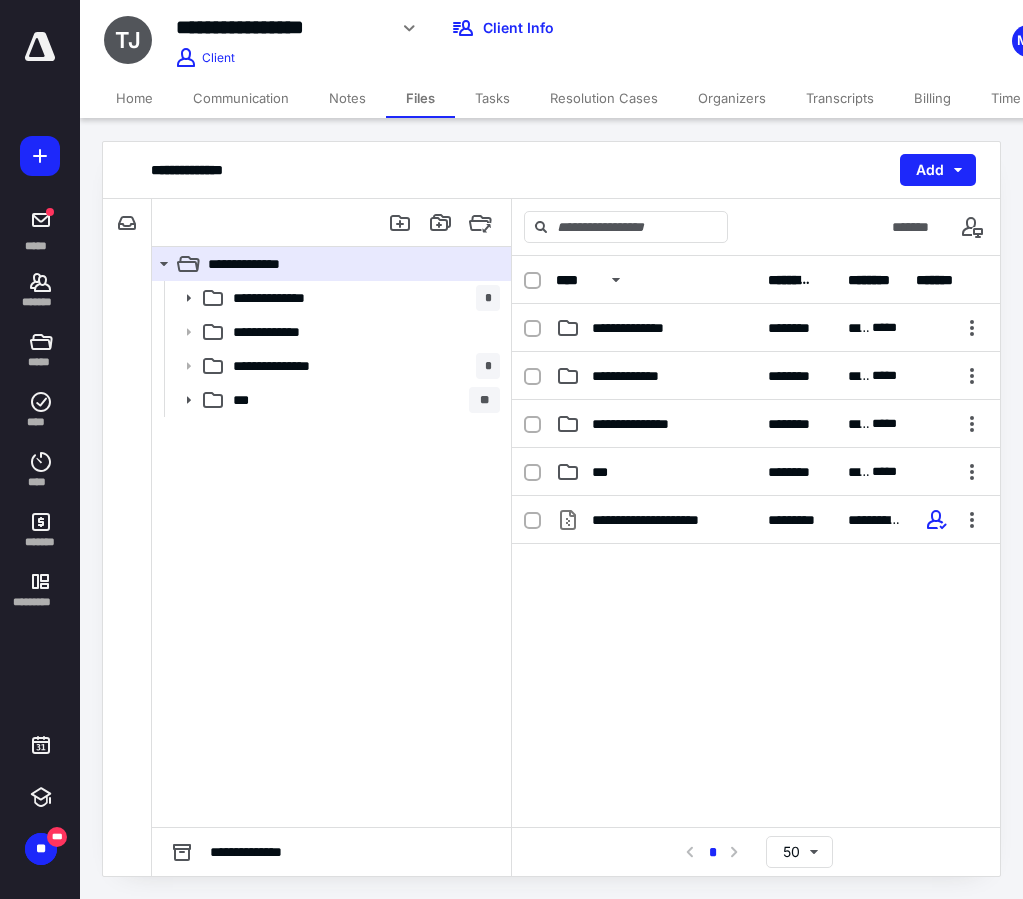 click on "Files" at bounding box center (420, 98) 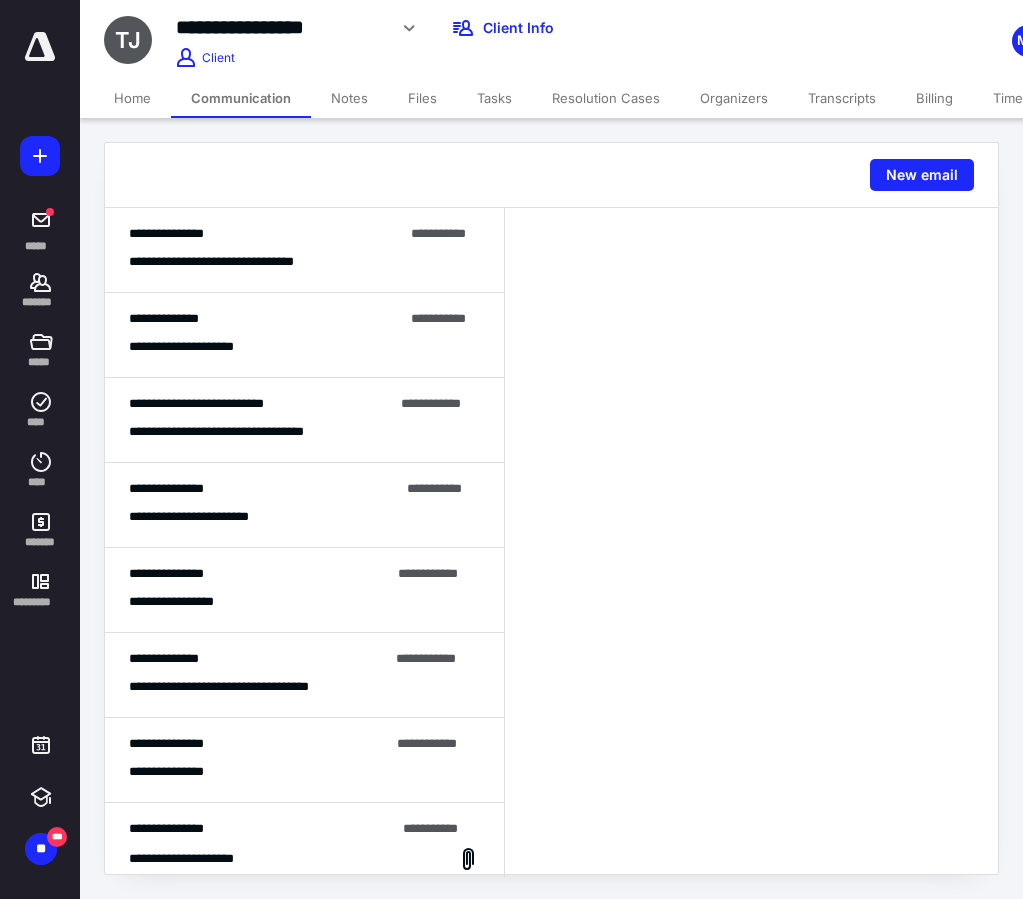 click on "**********" at bounding box center [257, 262] 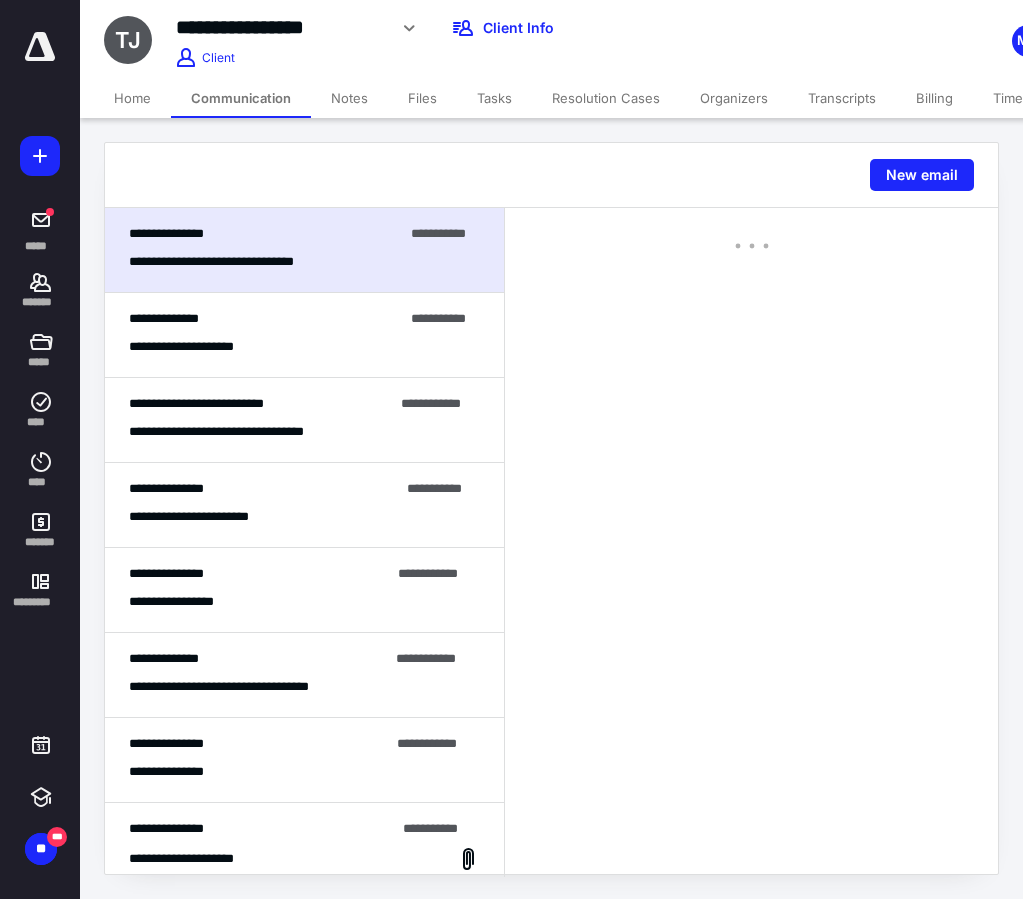 click on "**********" at bounding box center [257, 262] 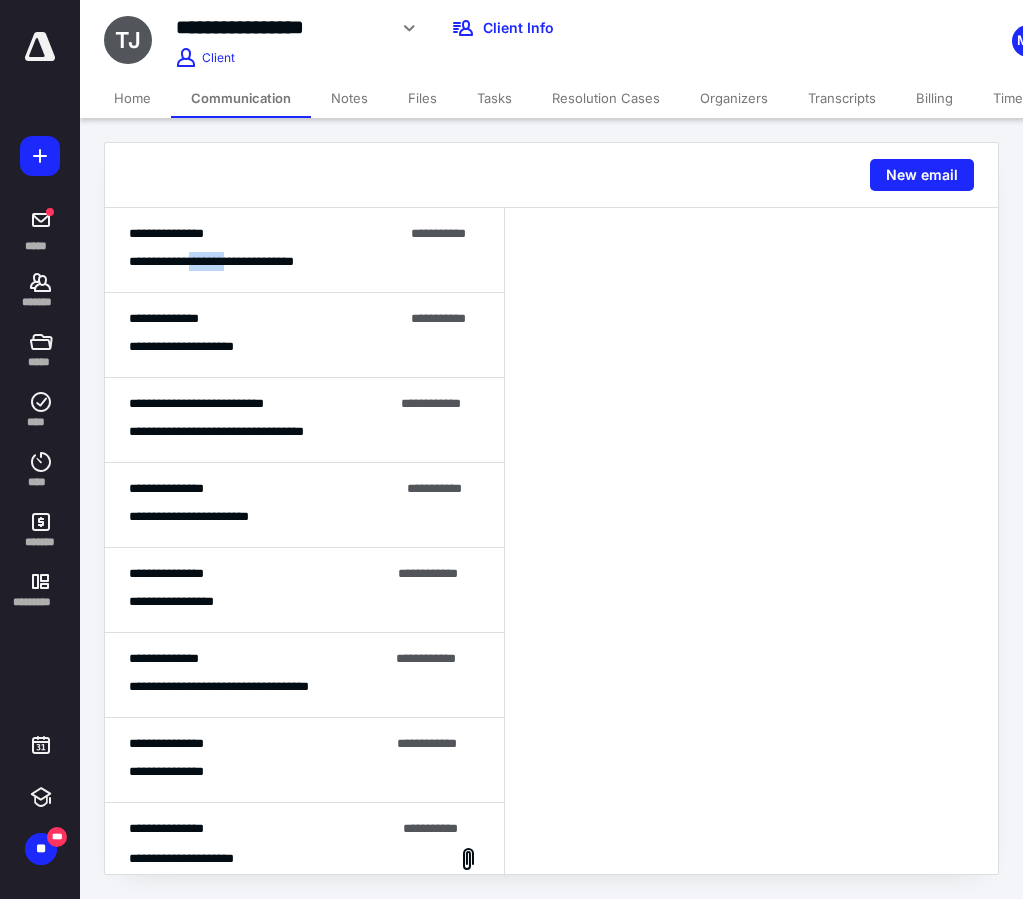 click on "**********" at bounding box center [257, 262] 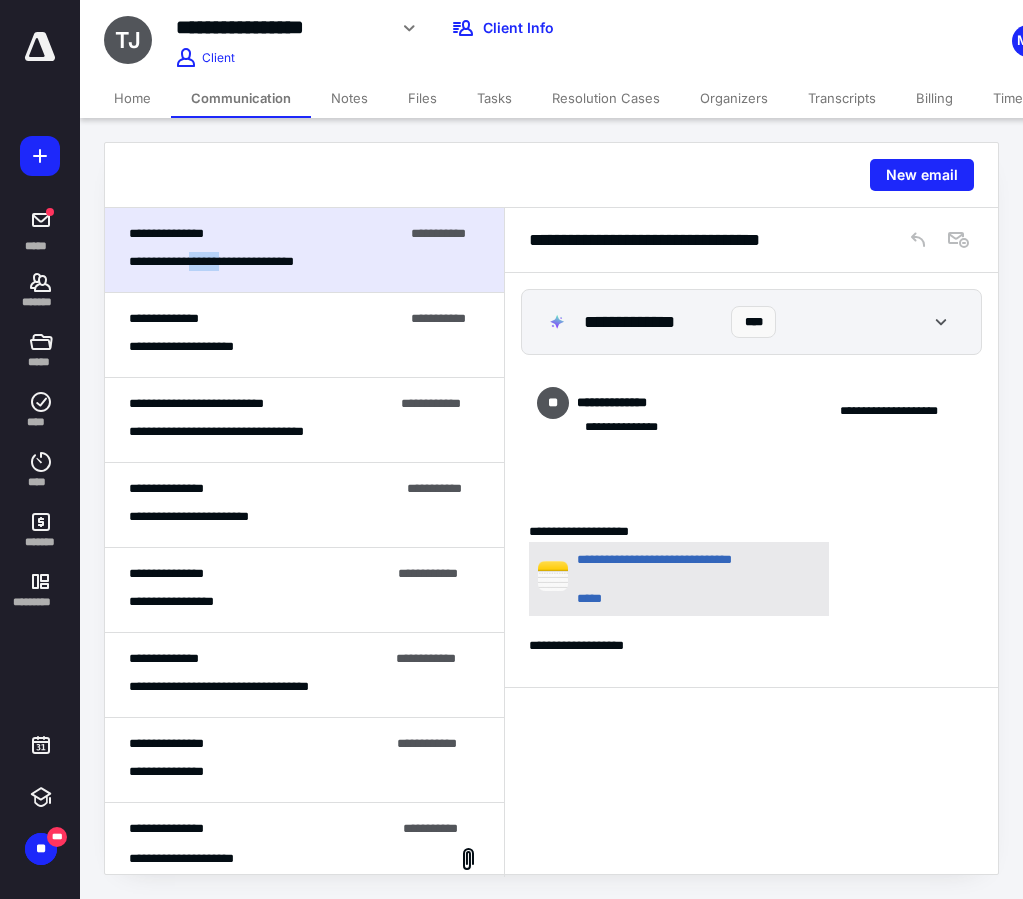 click on "**********" at bounding box center (654, 559) 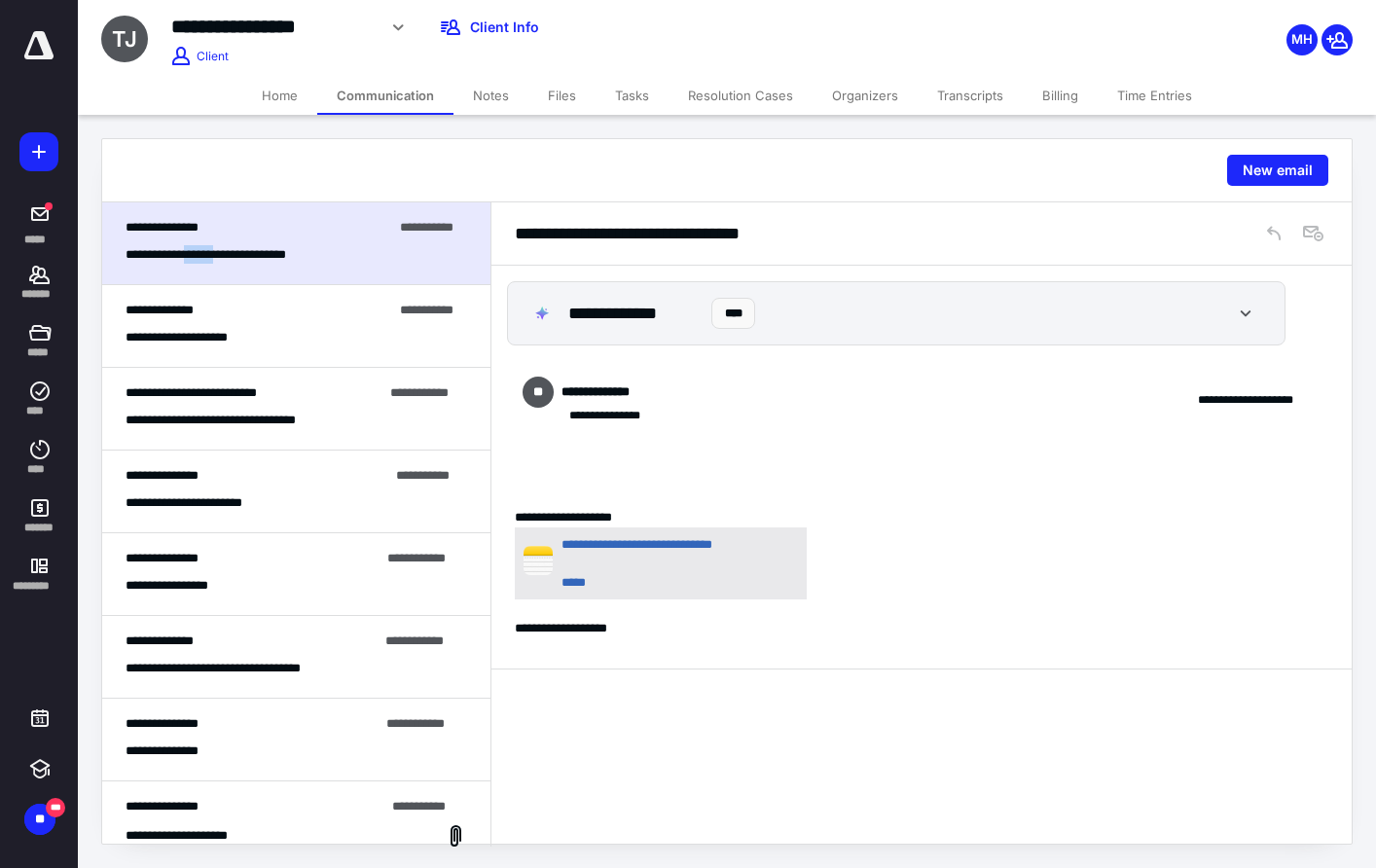 click on "**********" at bounding box center (259, 310) 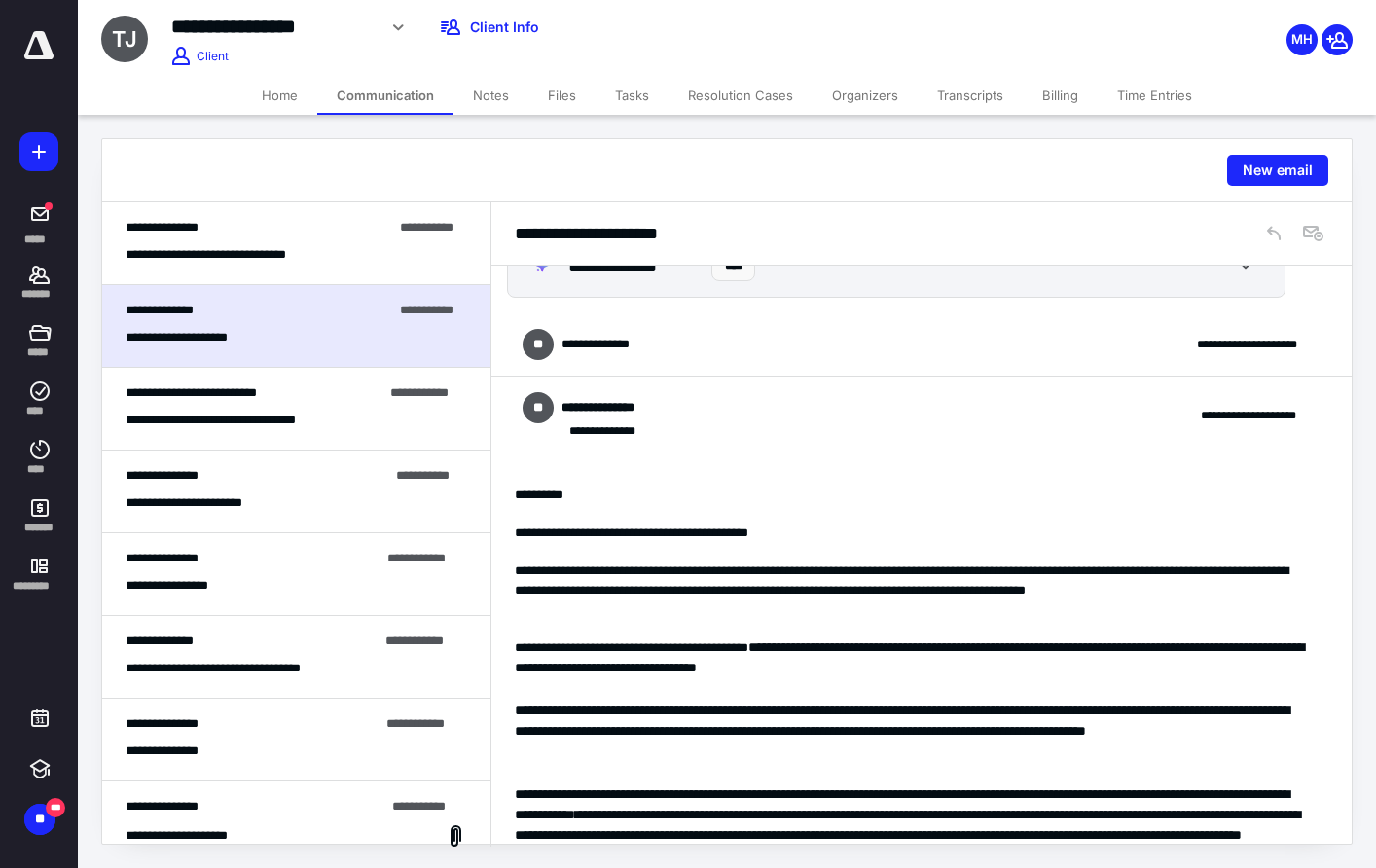 scroll, scrollTop: 0, scrollLeft: 0, axis: both 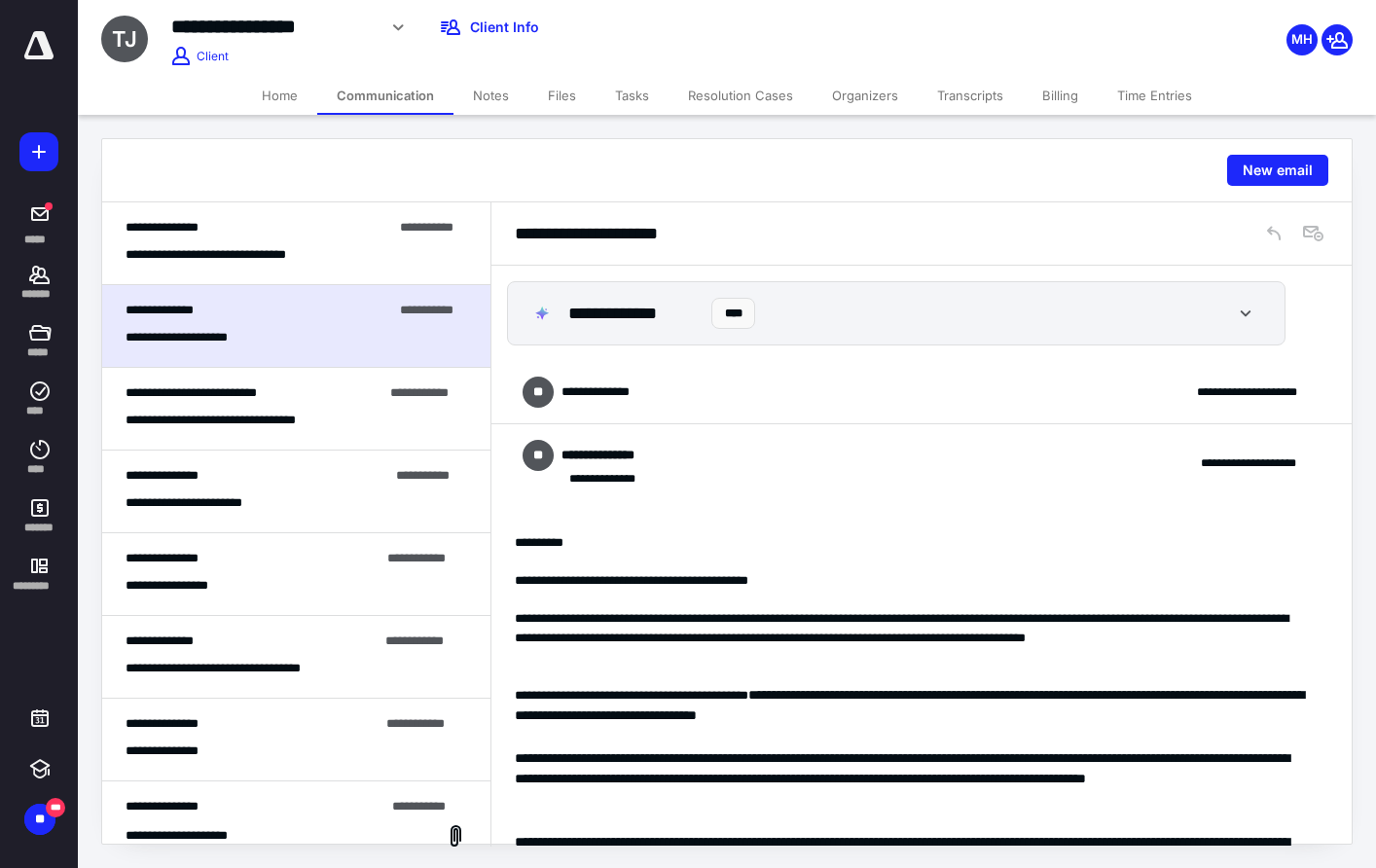 click at bounding box center (676, 170) 